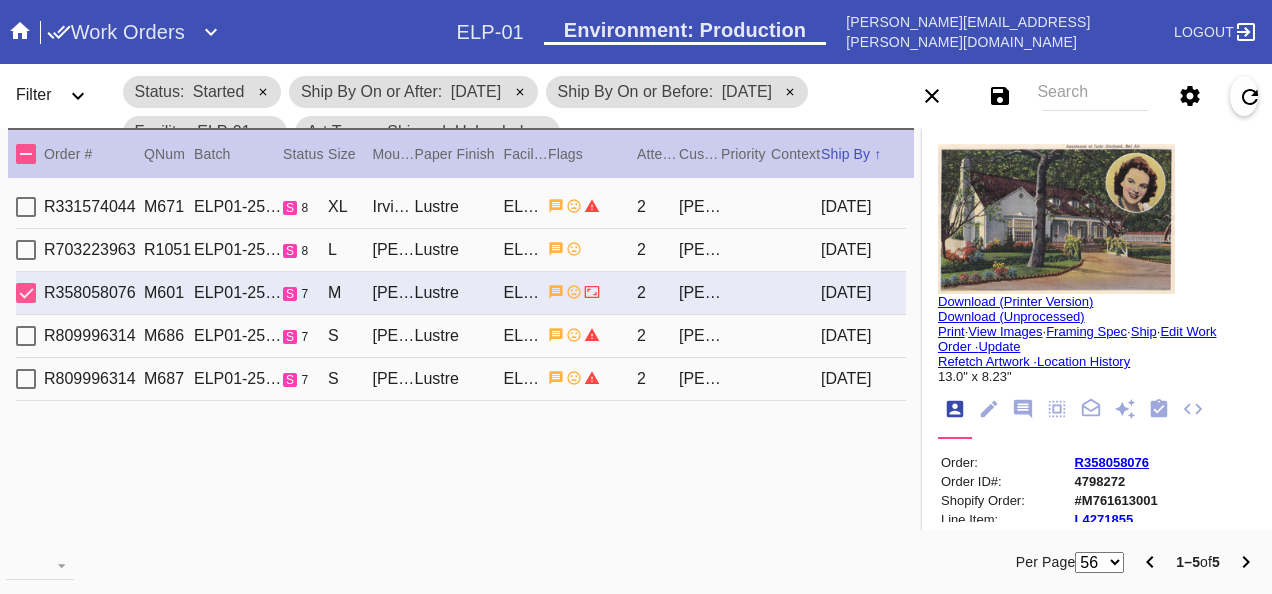 scroll, scrollTop: 0, scrollLeft: 0, axis: both 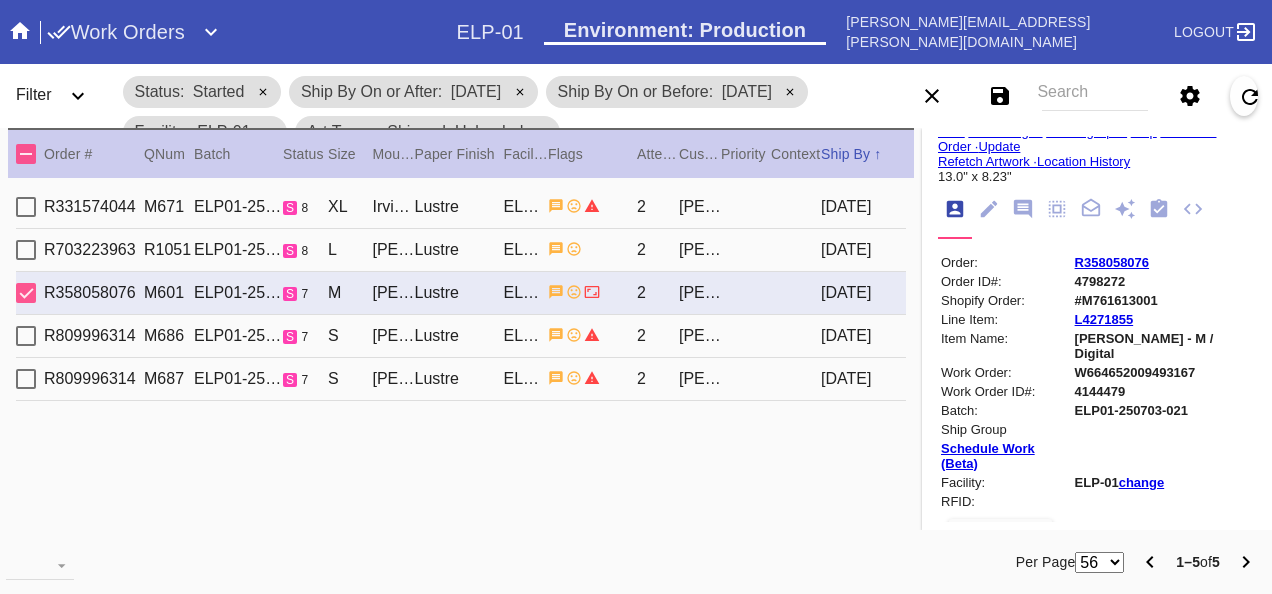 click 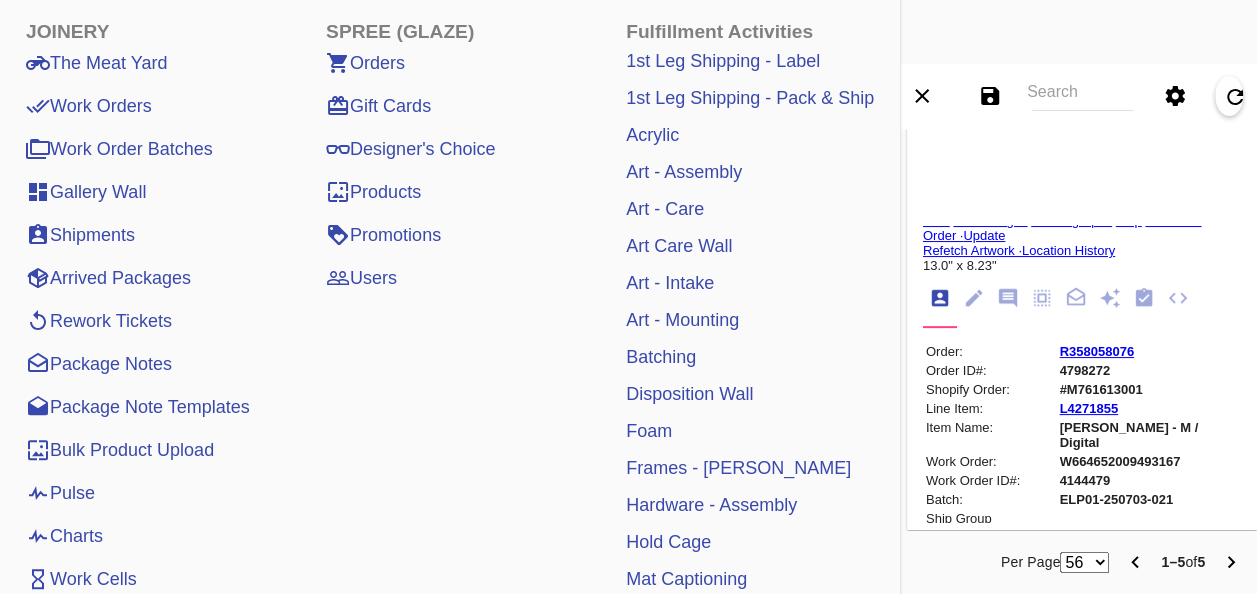 scroll, scrollTop: 100, scrollLeft: 0, axis: vertical 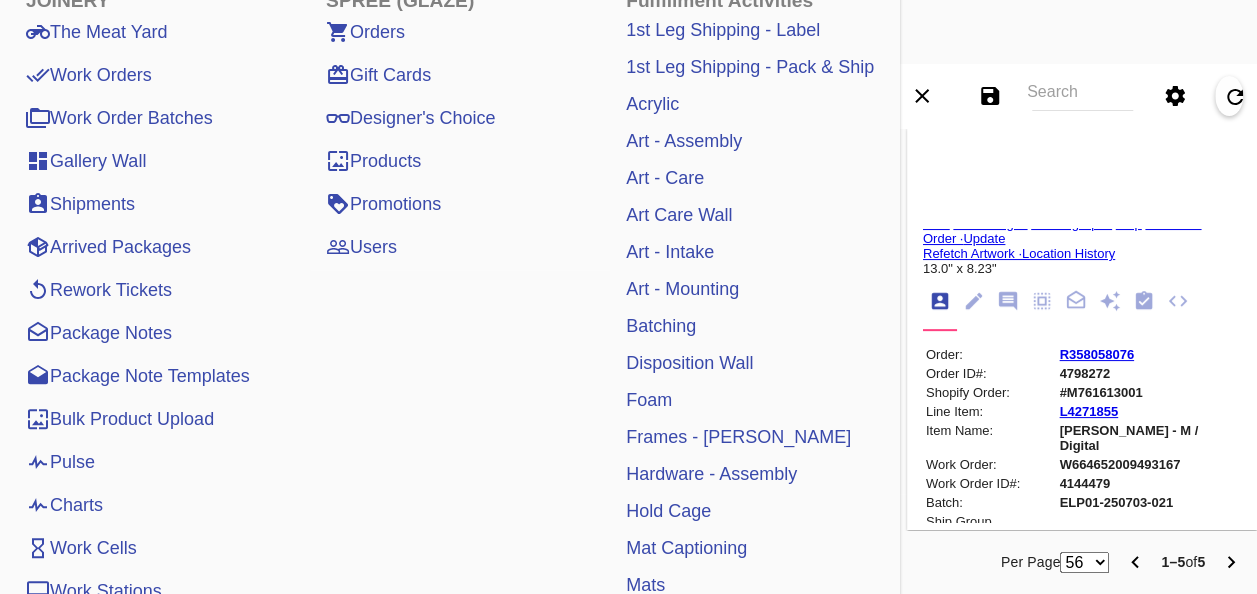 click on "Pulse" at bounding box center (60, 462) 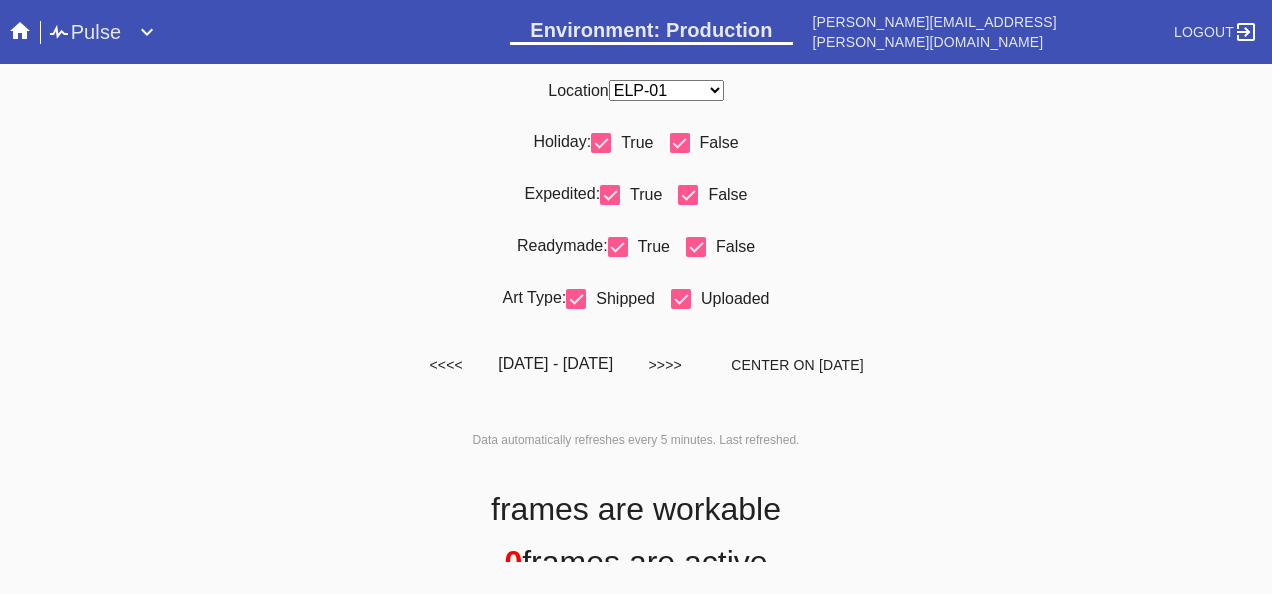 scroll, scrollTop: 0, scrollLeft: 0, axis: both 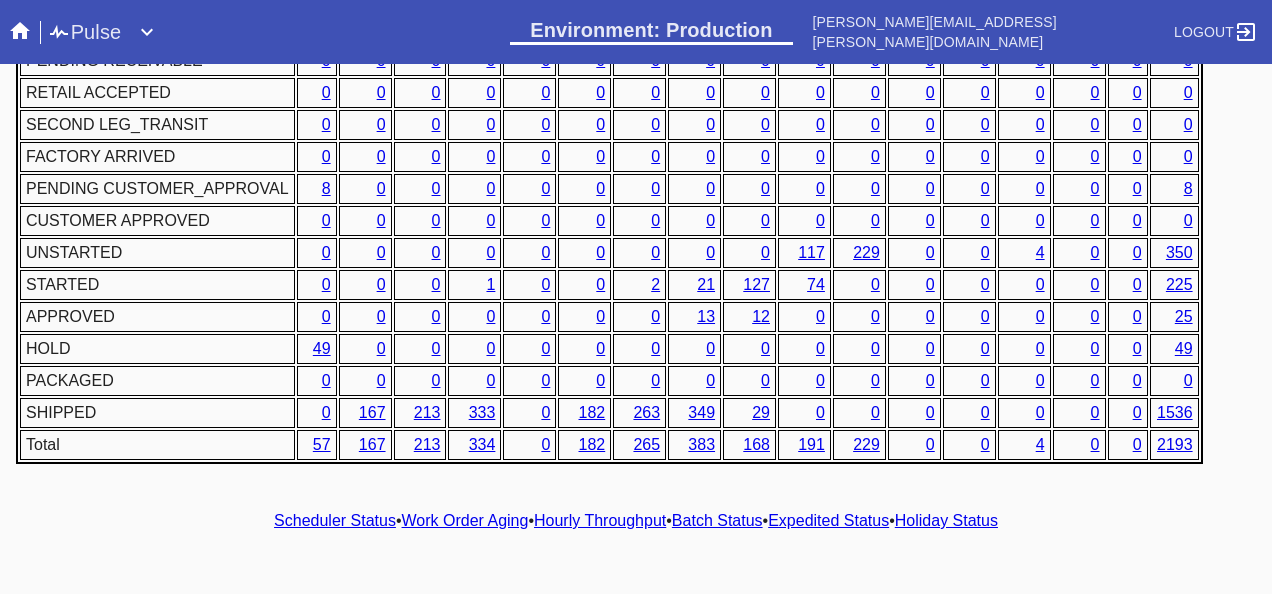 click on "Hourly Throughput" at bounding box center (600, 520) 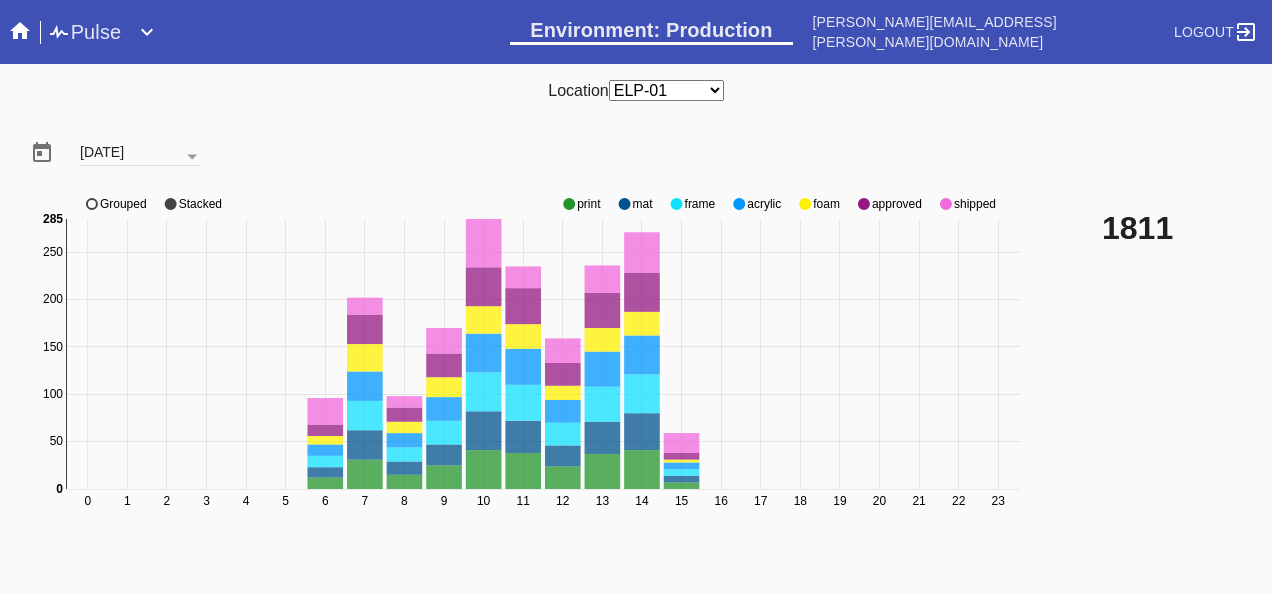 click 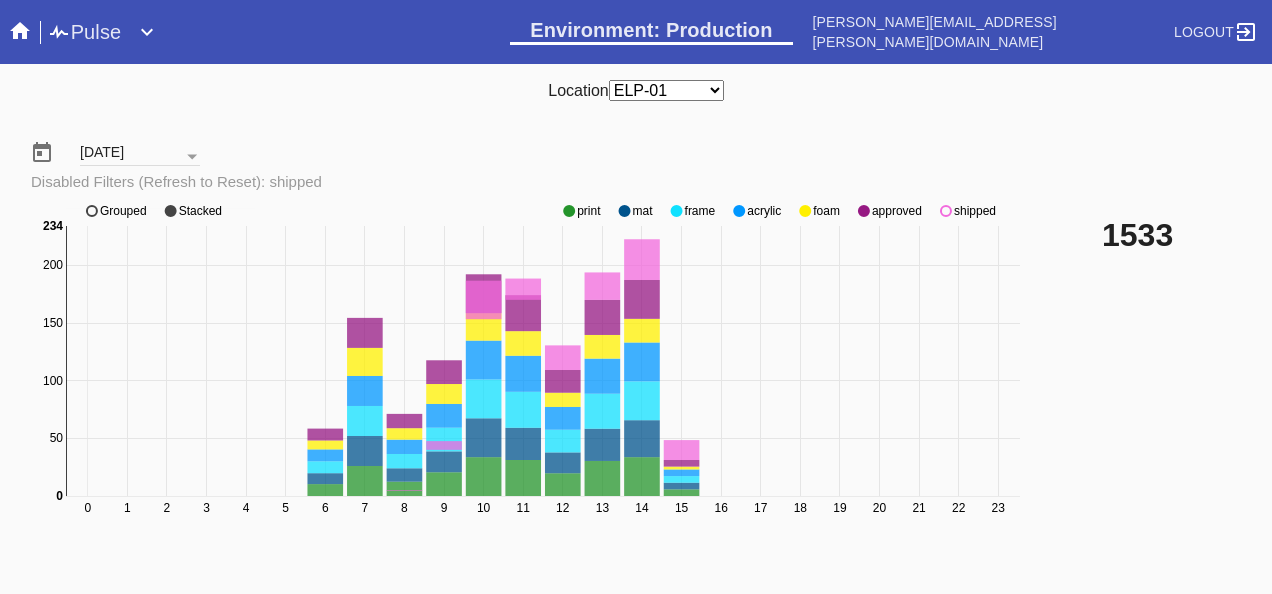 click 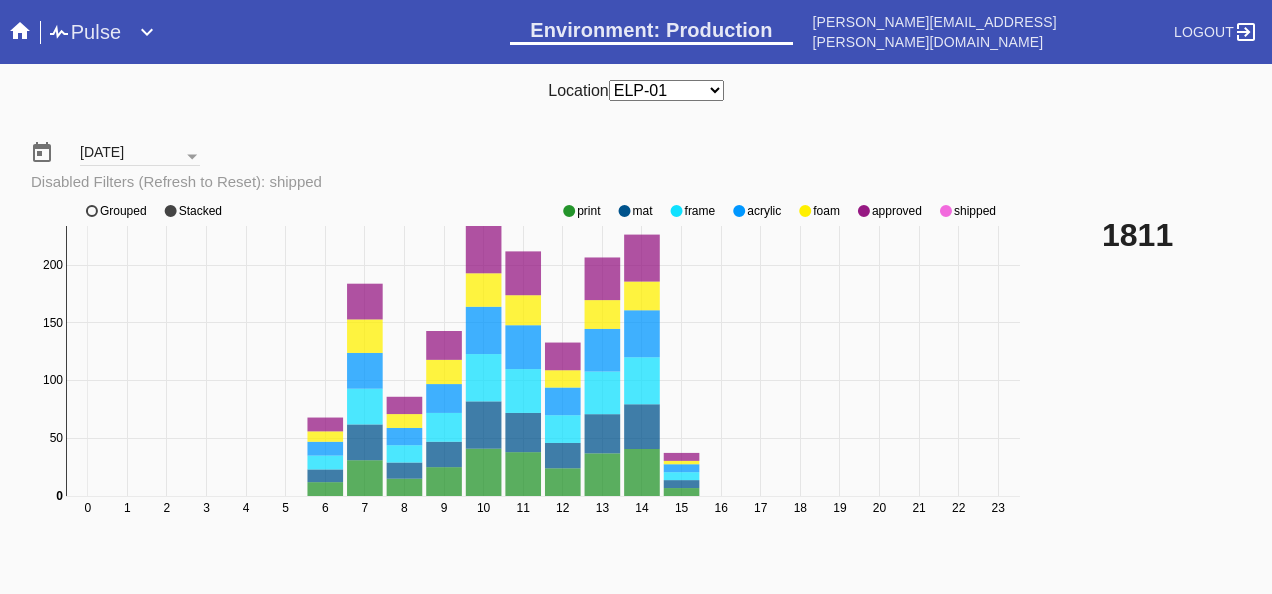 click 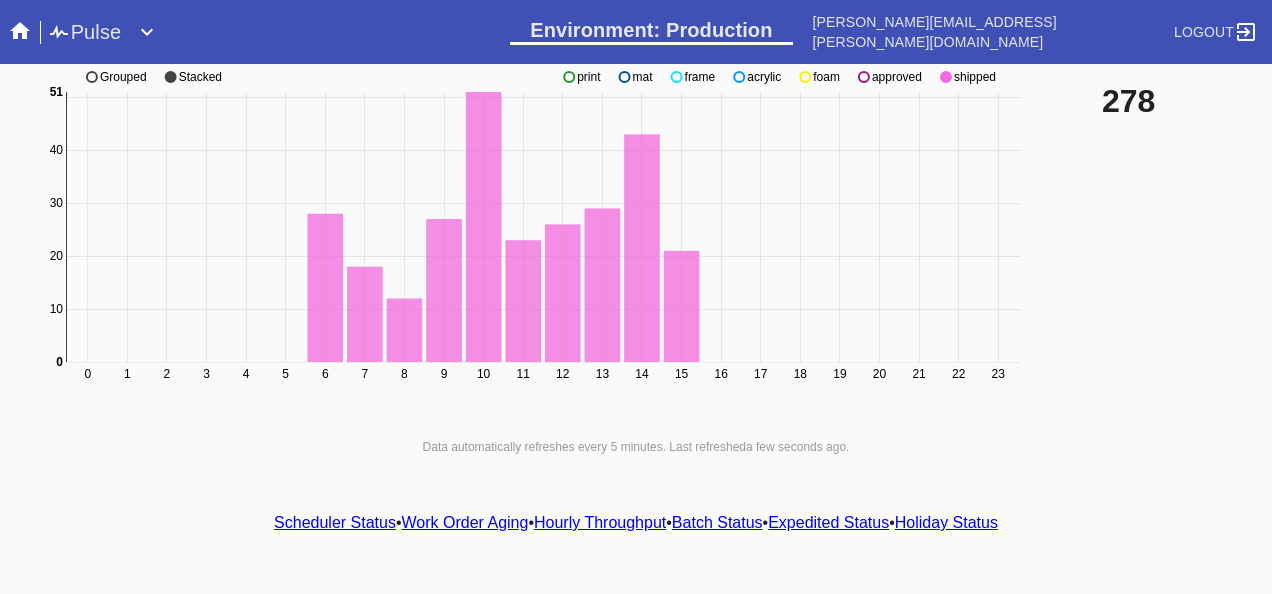 scroll, scrollTop: 140, scrollLeft: 0, axis: vertical 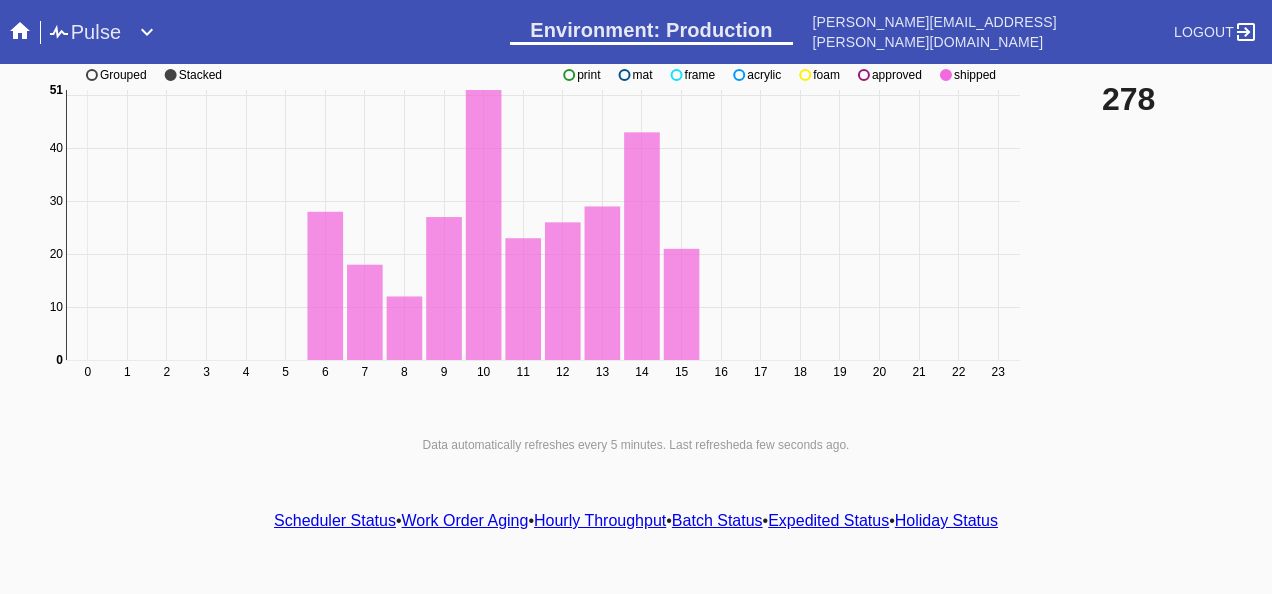click on "Scheduler Status" at bounding box center [335, 520] 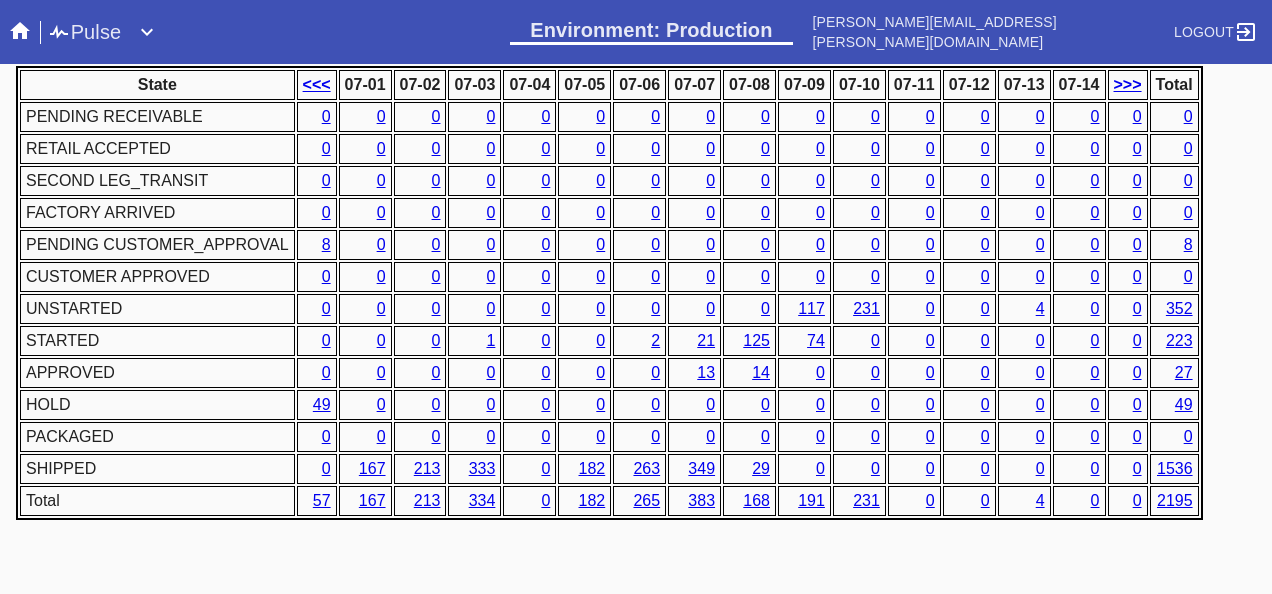 scroll, scrollTop: 1076, scrollLeft: 0, axis: vertical 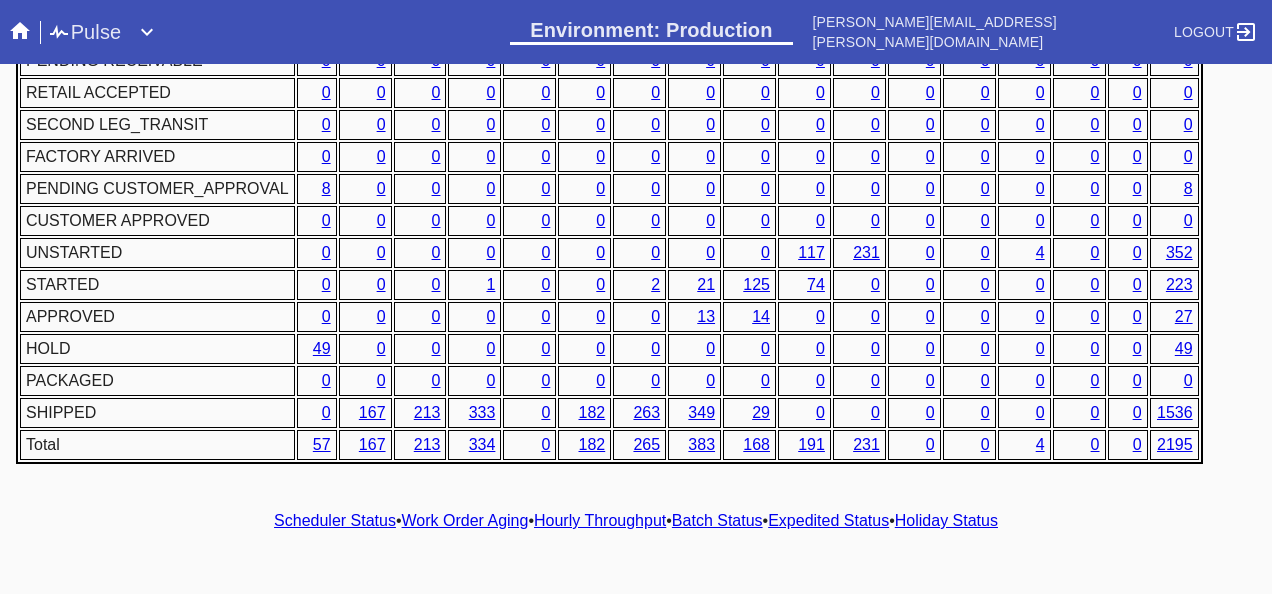 click on "State <<< 07-01 07-02 07-03 07-04 07-05 07-06 07-07 07-08 07-09 07-10 07-11 07-12 07-13 07-14 >>> Total PENDING RECEIVABLE 0 0 0 0 0 0 0 0 0 0 0 0 0 0 0 0 0 RETAIL ACCEPTED 0 0 0 0 0 0 0 0 0 0 0 0 0 0 0 0 0 SECOND LEG_TRANSIT 0 0 0 0 0 0 0 0 0 0 0 0 0 0 0 0 0 FACTORY ARRIVED 0 0 0 0 0 0 0 0 0 0 0 0 0 0 0 0 0 PENDING CUSTOMER_APPROVAL 8 0 0 0 0 0 0 0 0 0 0 0 0 0 0 0 8 CUSTOMER APPROVED 0 0 0 0 0 0 0 0 0 0 0 0 0 0 0 0 0 UNSTARTED 0 0 0 0 0 0 0 0 0 117 231 0 0 4 0 0 352 STARTED 0 0 0 1 0 0 2 21 125 74 0 0 0 0 0 0 223 APPROVED 0 0 0 0 0 0 0 13 14 0 0 0 0 0 0 0 27 HOLD 49 0 0 0 0 0 0 0 0 0 0 0 0 0 0 0 49 PACKAGED 0 0 0 0 0 0 0 0 0 0 0 0 0 0 0 0 0 SHIPPED 0 167 213 333 0 182 263 349 29 0 0 0 0 0 0 0 1536 Total 57 167 213 334 0 182 265 383 168 191 231 0 0 4 0 0 2195" at bounding box center (636, 237) 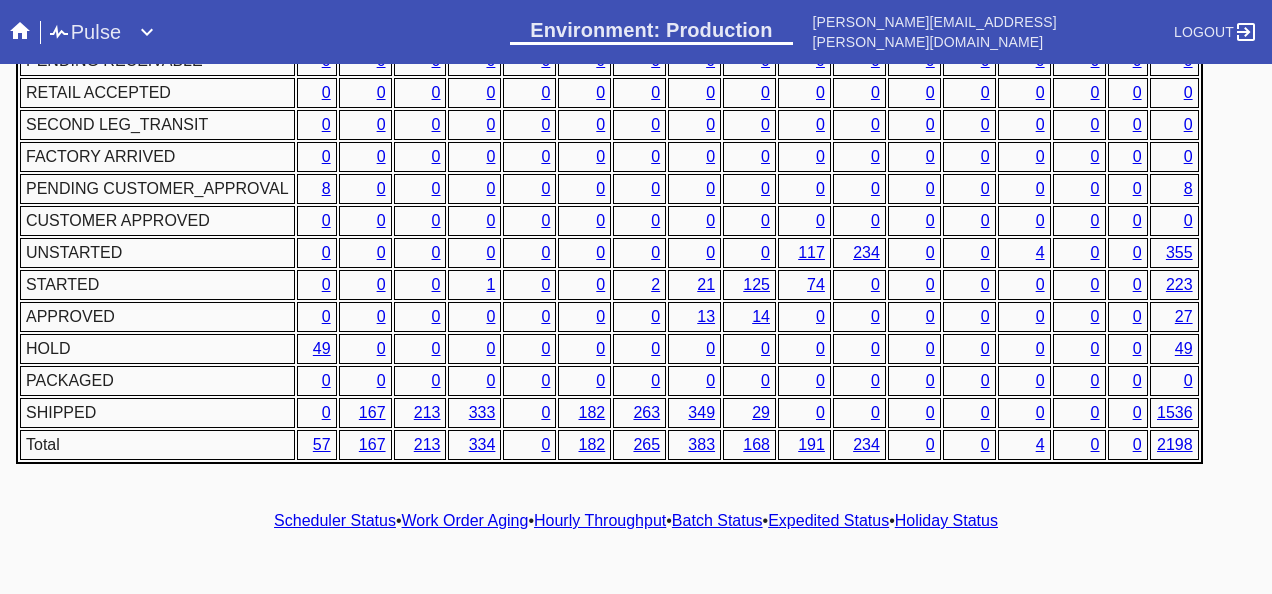 scroll, scrollTop: 976, scrollLeft: 0, axis: vertical 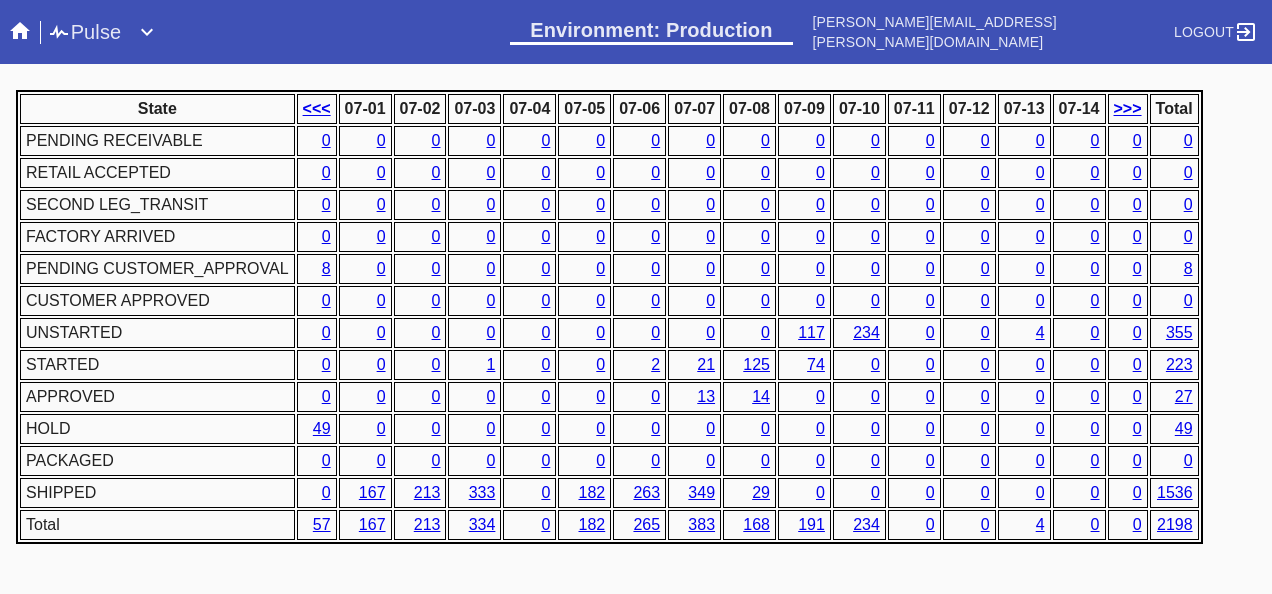 click on "654  frames are workable 662  frames are active 37  frames are past due" at bounding box center [636, -14] 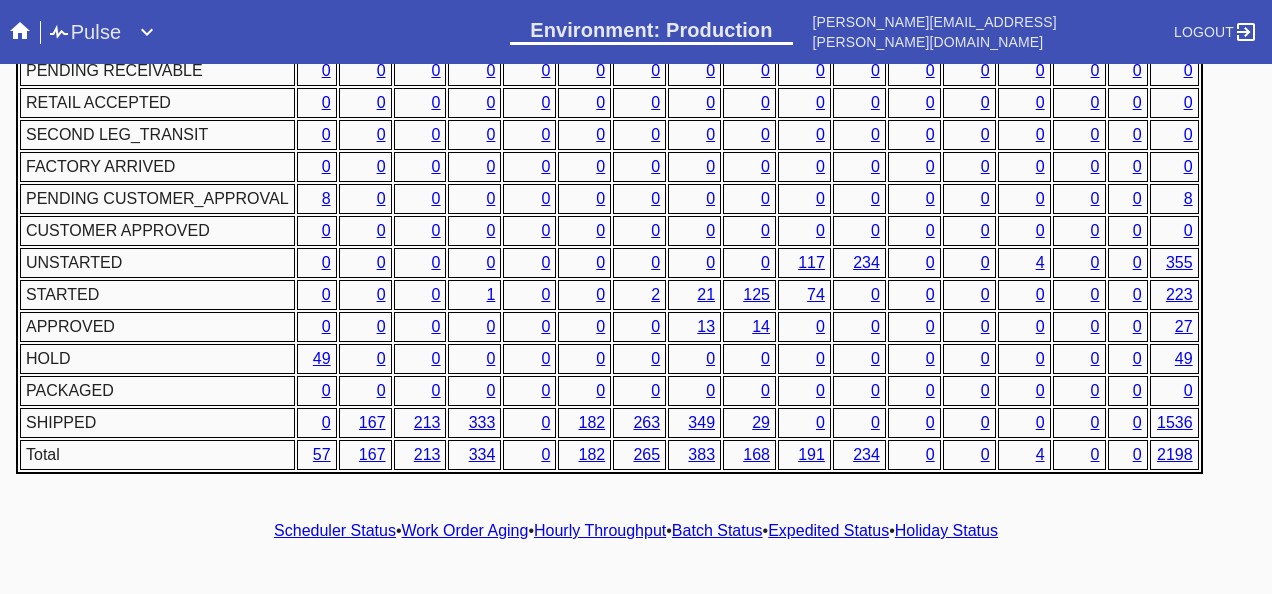 scroll, scrollTop: 1076, scrollLeft: 0, axis: vertical 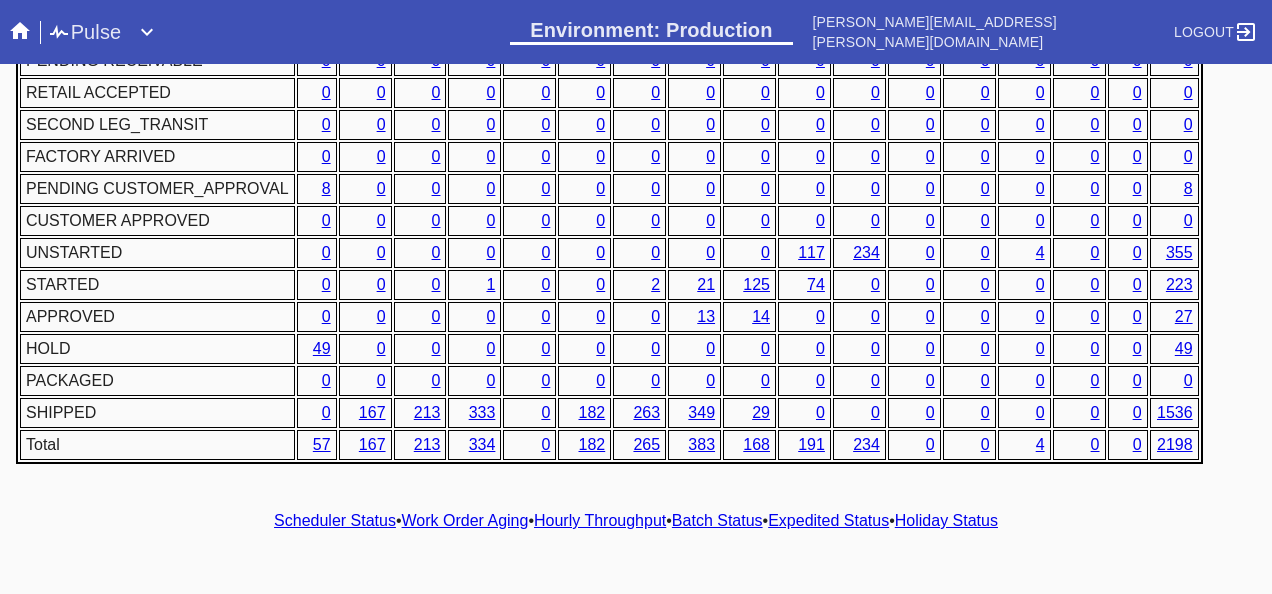 click on "Hourly Throughput" at bounding box center [600, 520] 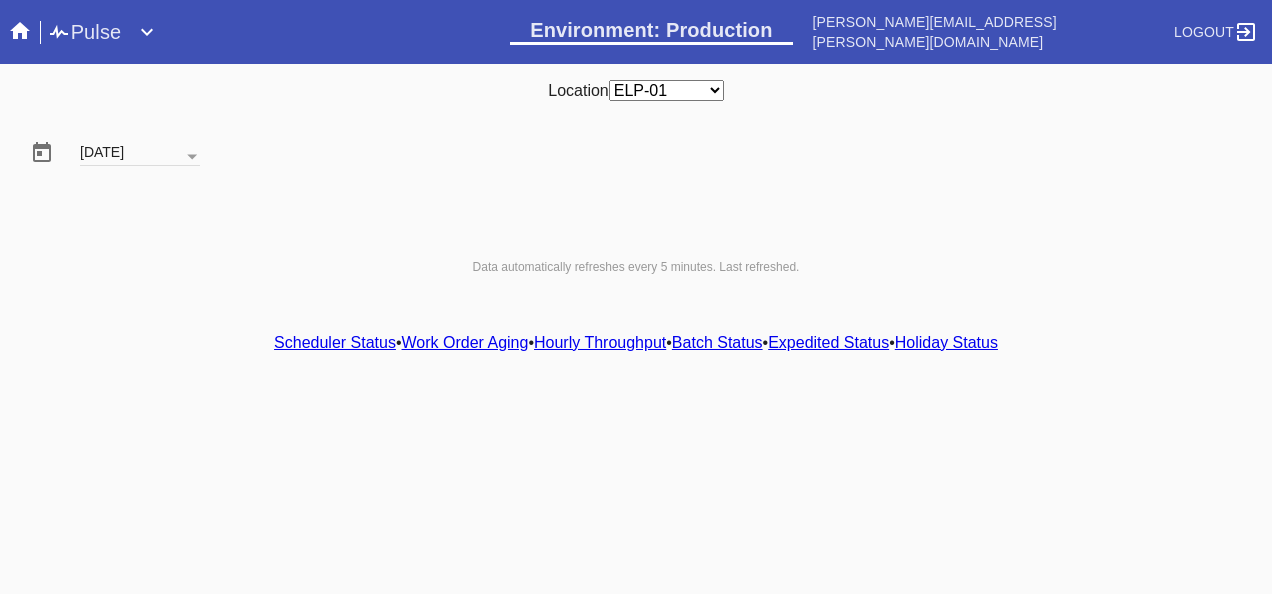 scroll, scrollTop: 0, scrollLeft: 0, axis: both 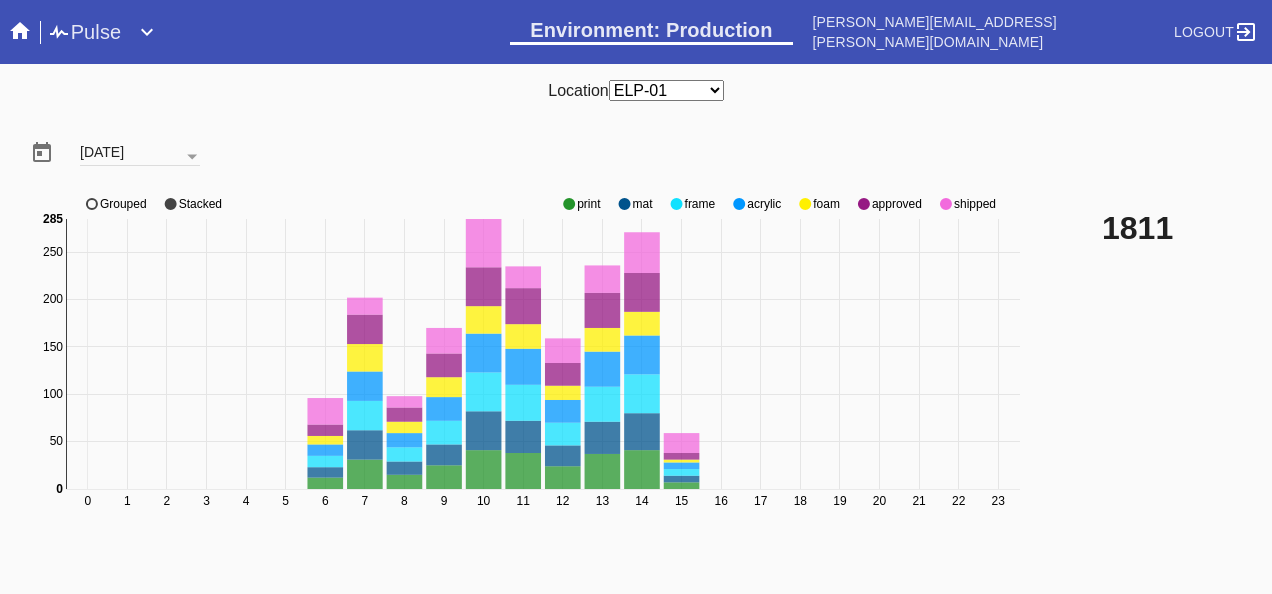 click on "0 1 2 3 4 5 6 7 8 9 10 11 12 13 14 15 16 17 18 19 20 21 22 23 0 50 100 150 200 250 0 285 print mat frame acrylic foam approved shipped Grouped Stacked" 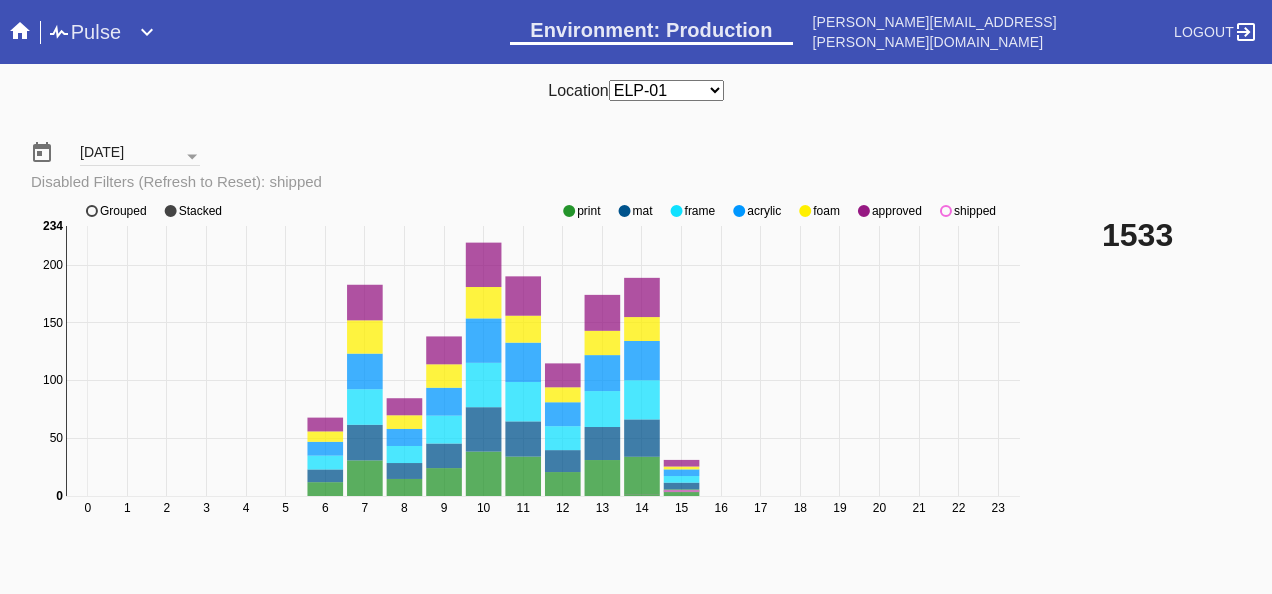 click 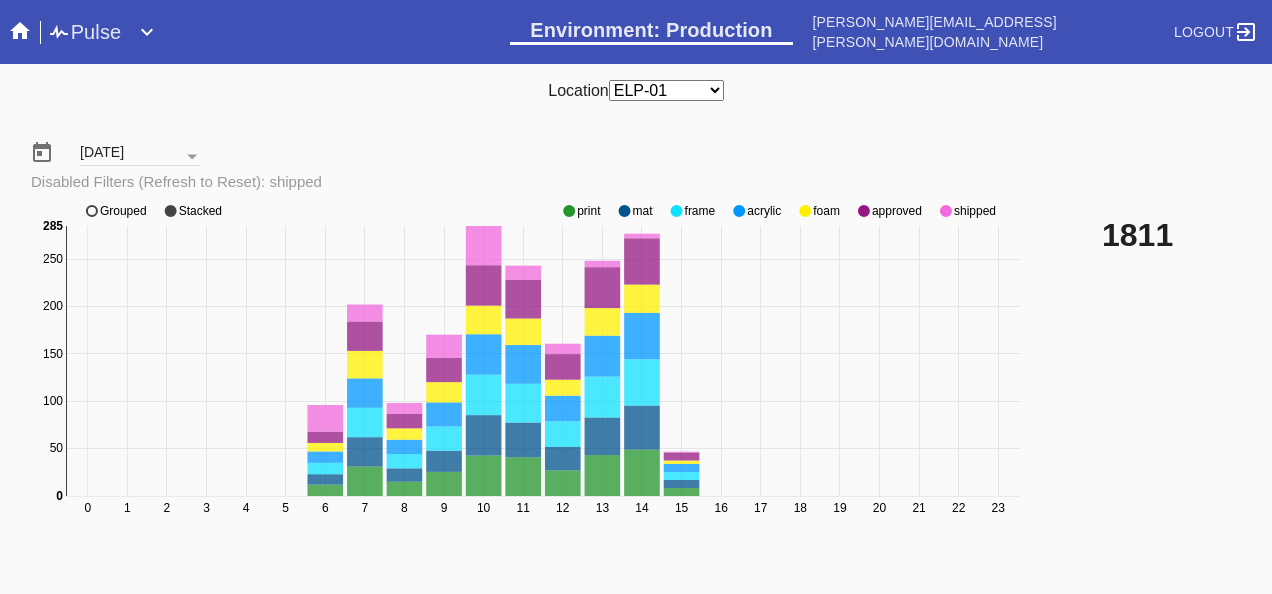 click 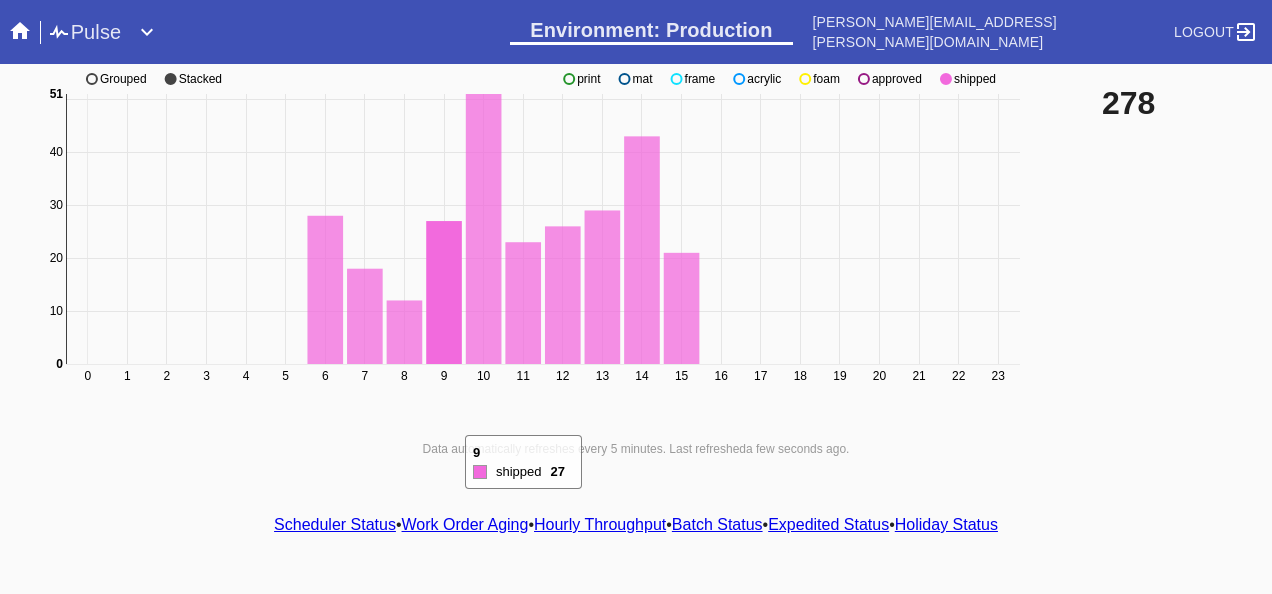 scroll, scrollTop: 140, scrollLeft: 0, axis: vertical 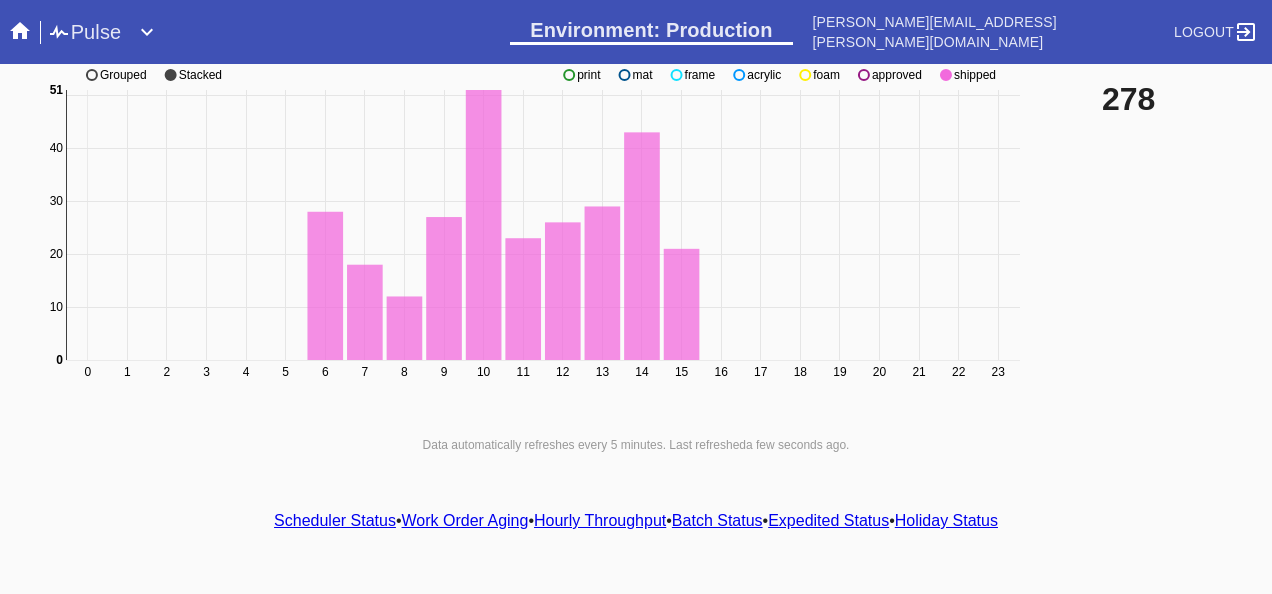 click on "Scheduler Status" at bounding box center (335, 520) 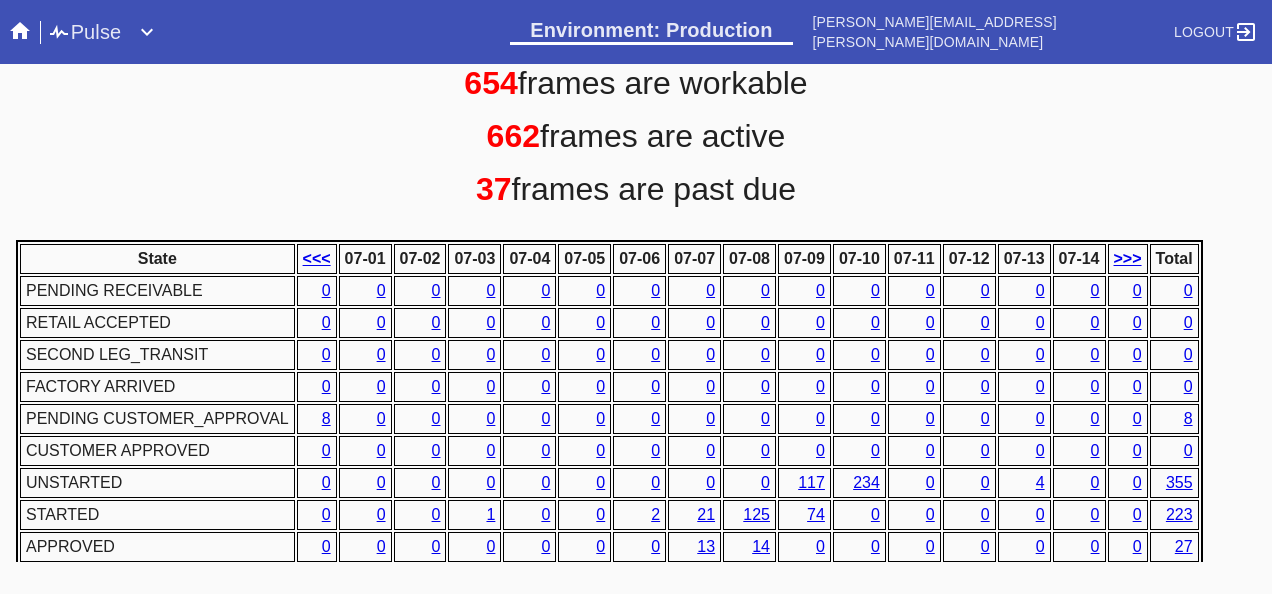 scroll, scrollTop: 1076, scrollLeft: 0, axis: vertical 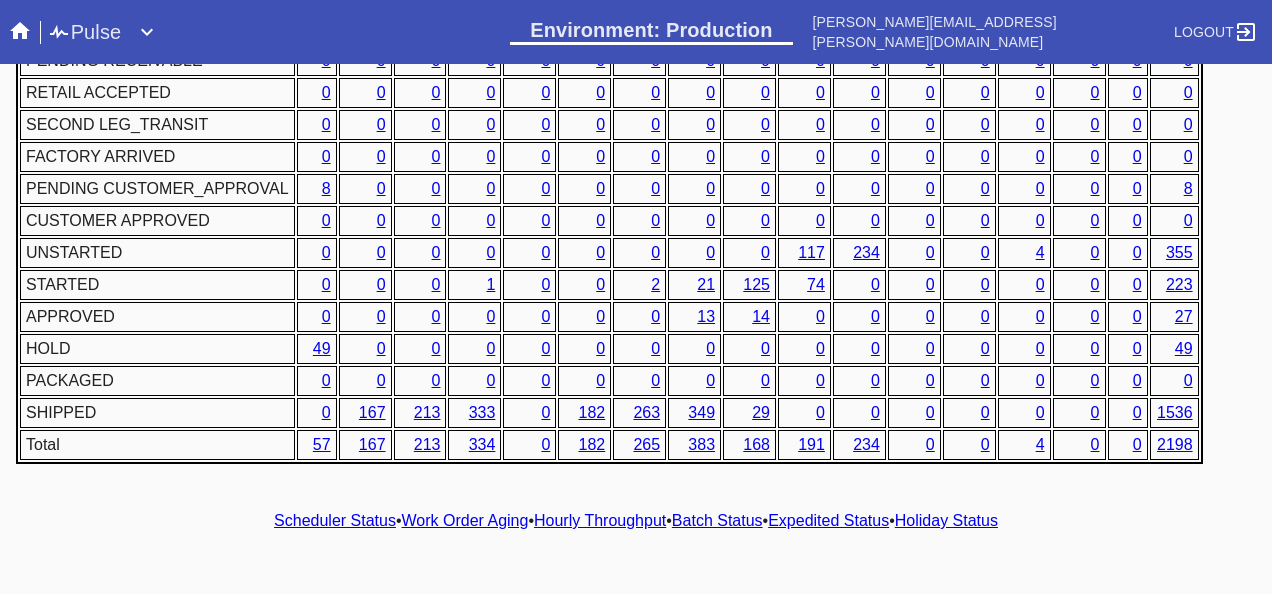 click on "Location   Any Location DCA-05 ELP-01 LAS-01 LEX-01 LEX-03 Holiday:    True False Expedited:    True False Readymade:    True False Art Type:    Shipped Uploaded <<<< Tue Jul 01 2025 - Mon Jul 14 2025 >>>> Center on Today <<< 07-01 07-02 07-03 07-04 07-05 07-06 07-07 07-08 07-09 07-10 07-11 07-12 07-13 07-14 >>> Ship-By Date 0 50 100 150 200 250 300 350 0 383 pending_receivable retail_accepted second_leg_transit factory_arrived pending_customer_app... pending_customer_approval customer_approved unstarted started approved hold packaged shipped Grouped Stacked Data automatically refreshes every 5 minutes.  Last refreshed  a few seconds ago .  654  frames are workable 662  frames are active 37  frames are past due State <<< 07-01 07-02 07-03 07-04 07-05 07-06 07-07 07-08 07-09 07-10 07-11 07-12 07-13 07-14 >>> Total PENDING RECEIVABLE 0 0 0 0 0 0 0 0 0 0 0 0 0 0 0 0 0 RETAIL ACCEPTED 0 0 0 0 0 0 0 0 0 0 0 0 0 0 0 0 0 SECOND LEG_TRANSIT 0 0 0 0 0 0 0 0 0 0 0 0 0 0 0 0 0 FACTORY ARRIVED 0 0 0 0 0" at bounding box center (636, 313) 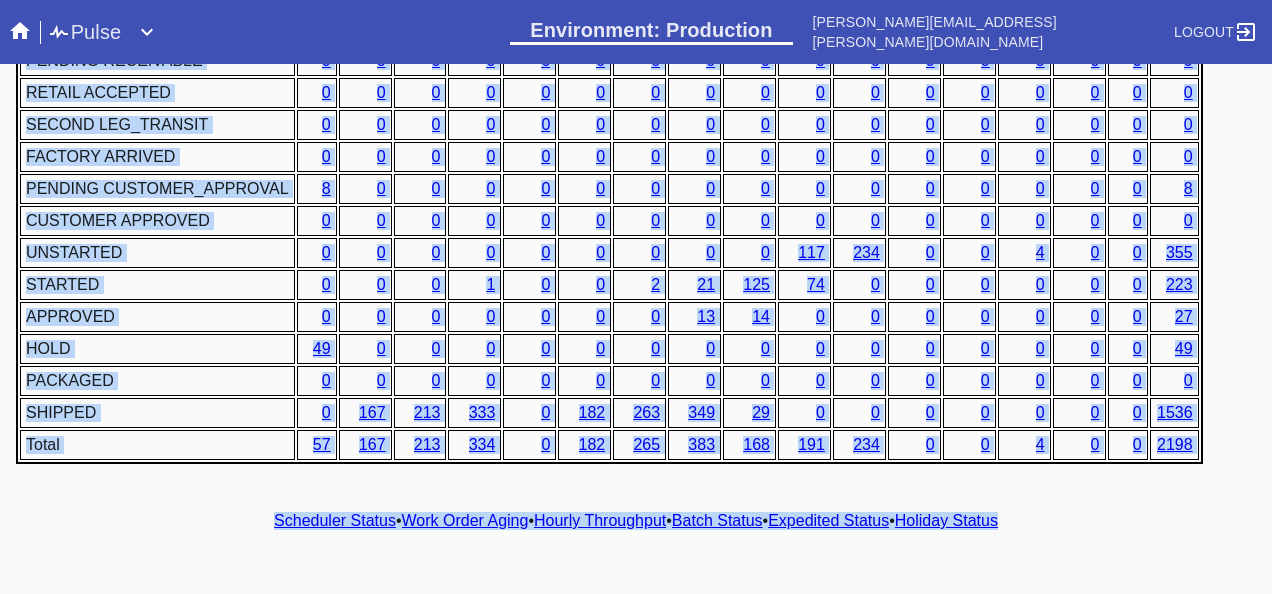 drag, startPoint x: 1029, startPoint y: 559, endPoint x: 195, endPoint y: 470, distance: 838.73535 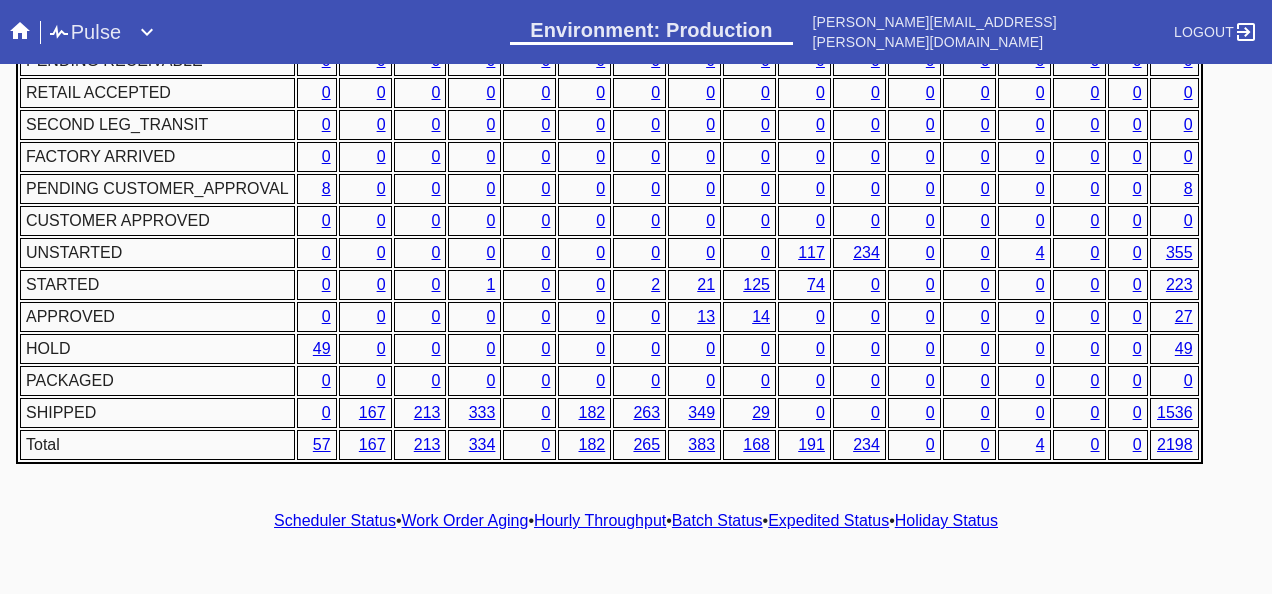 click on "Scheduler Status  •  Work Order Aging  •  Hourly Throughput  •  Batch Status  •  Expedited Status  •  Holiday Status" at bounding box center [636, 521] 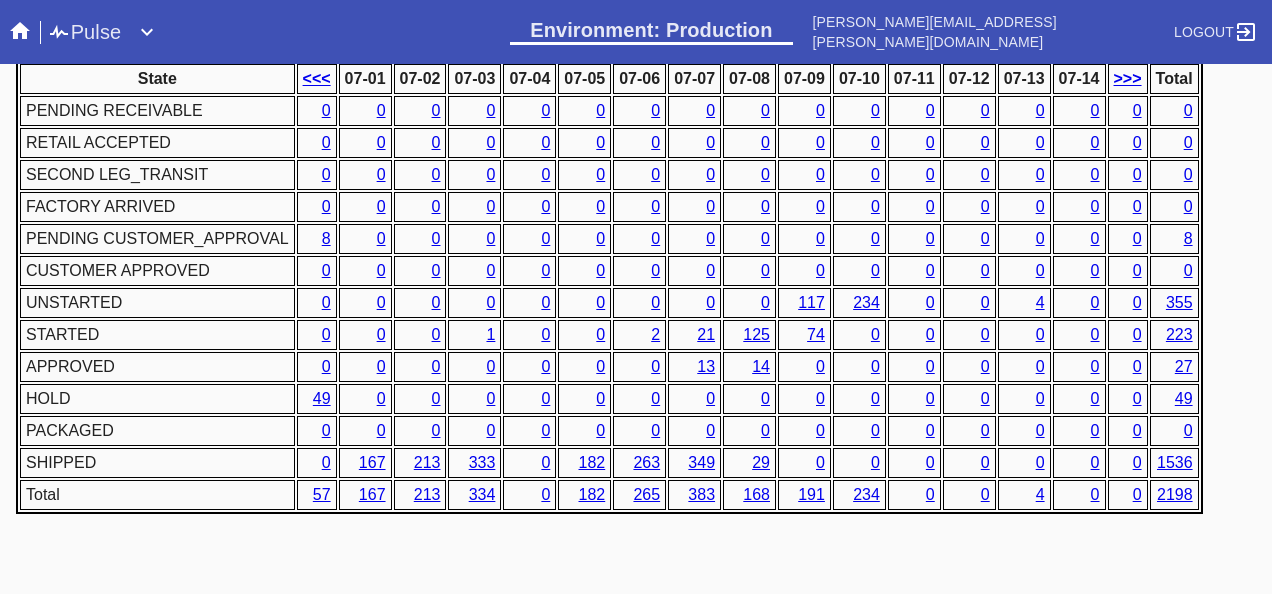 scroll, scrollTop: 1076, scrollLeft: 0, axis: vertical 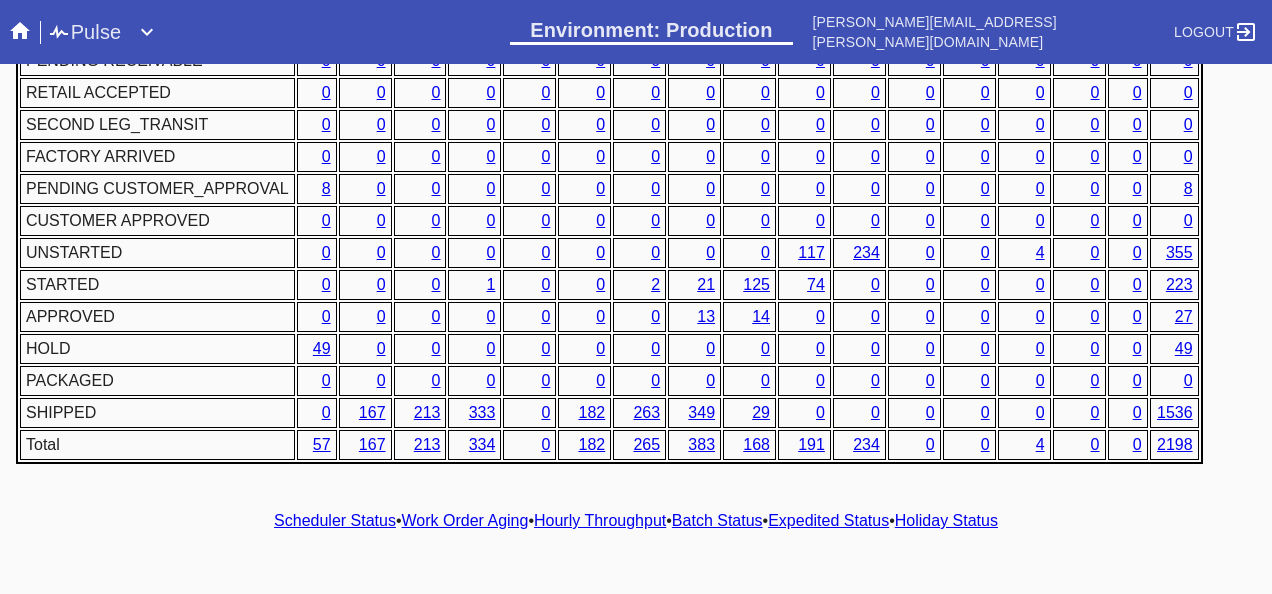 click on "Hourly Throughput" at bounding box center (600, 520) 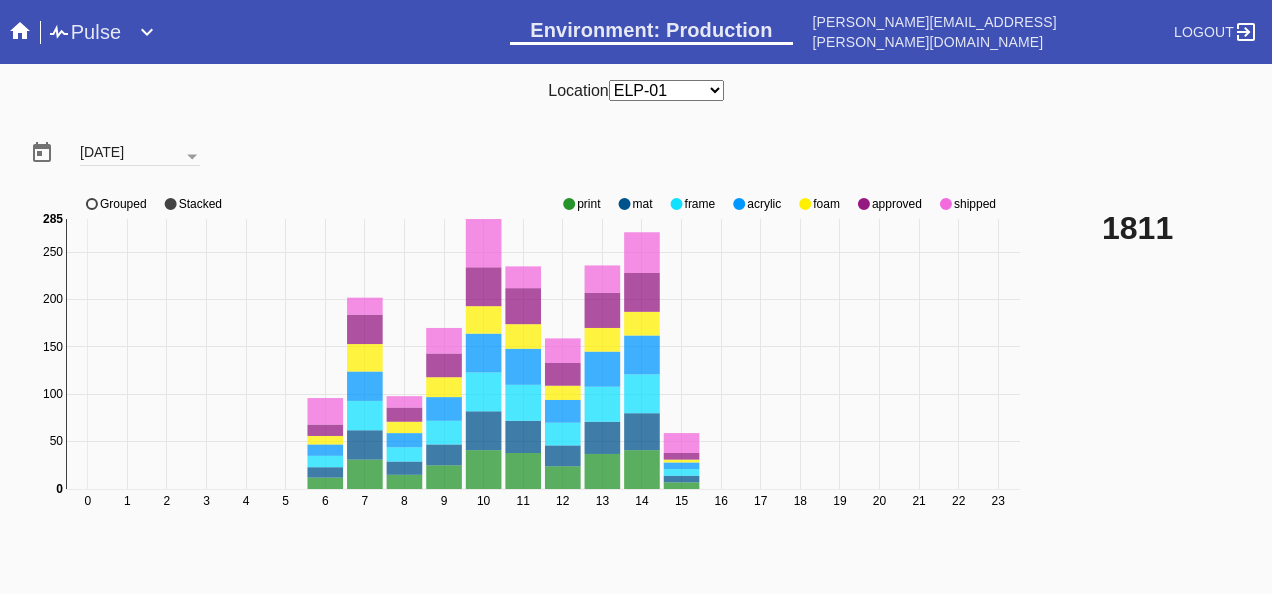 click 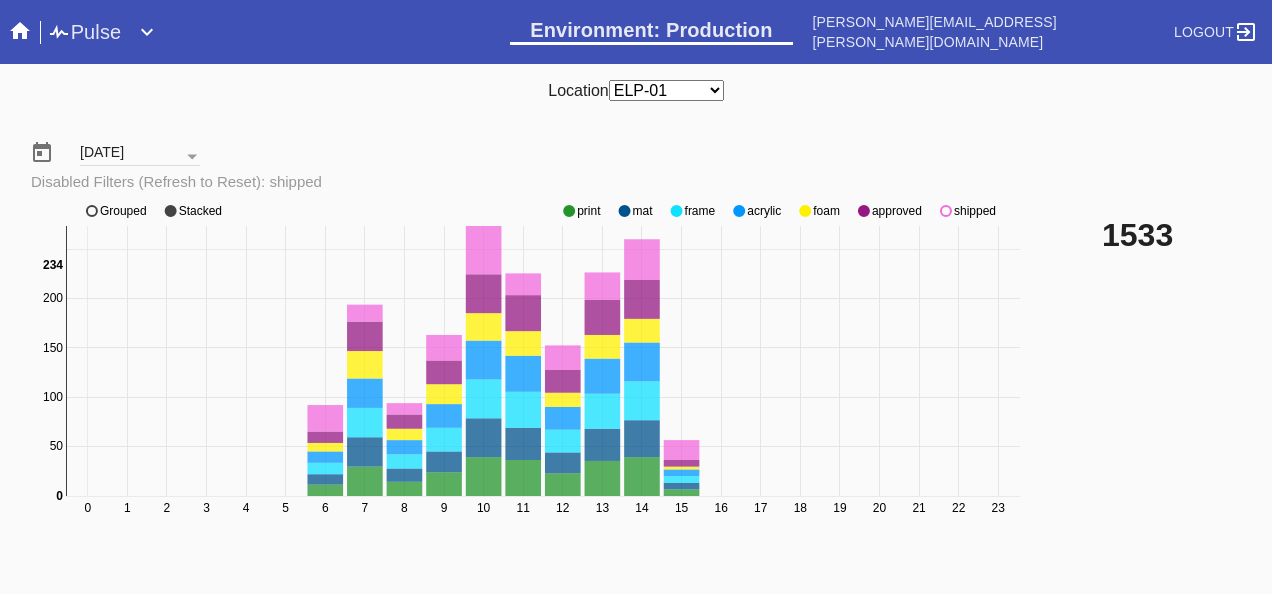 click 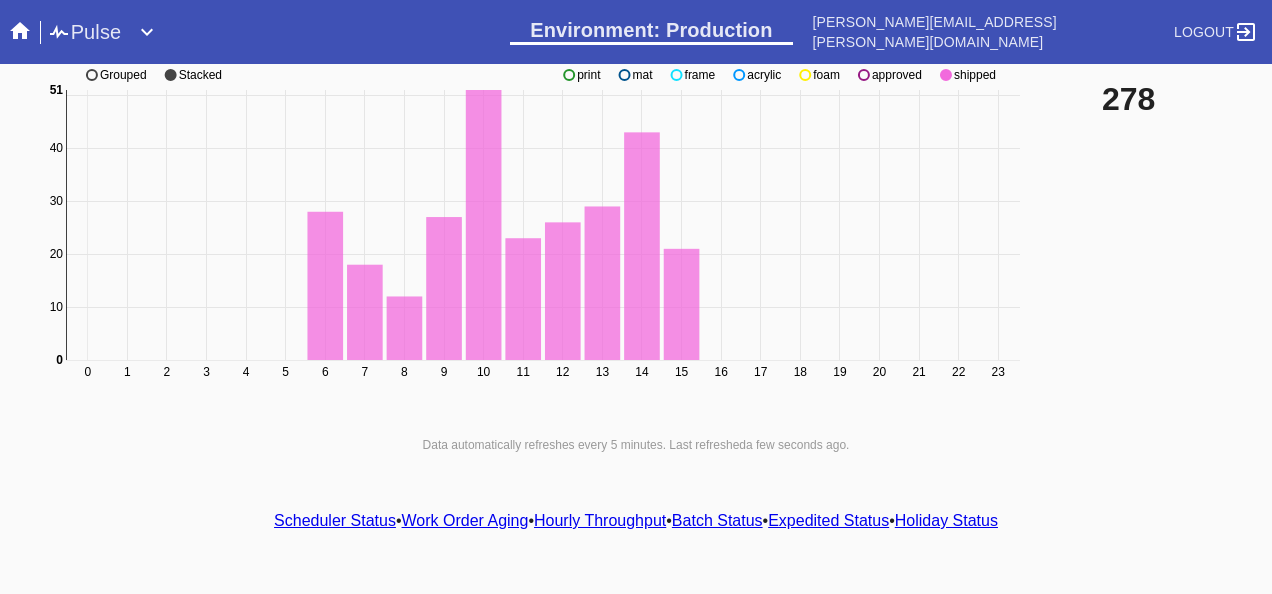 scroll, scrollTop: 140, scrollLeft: 0, axis: vertical 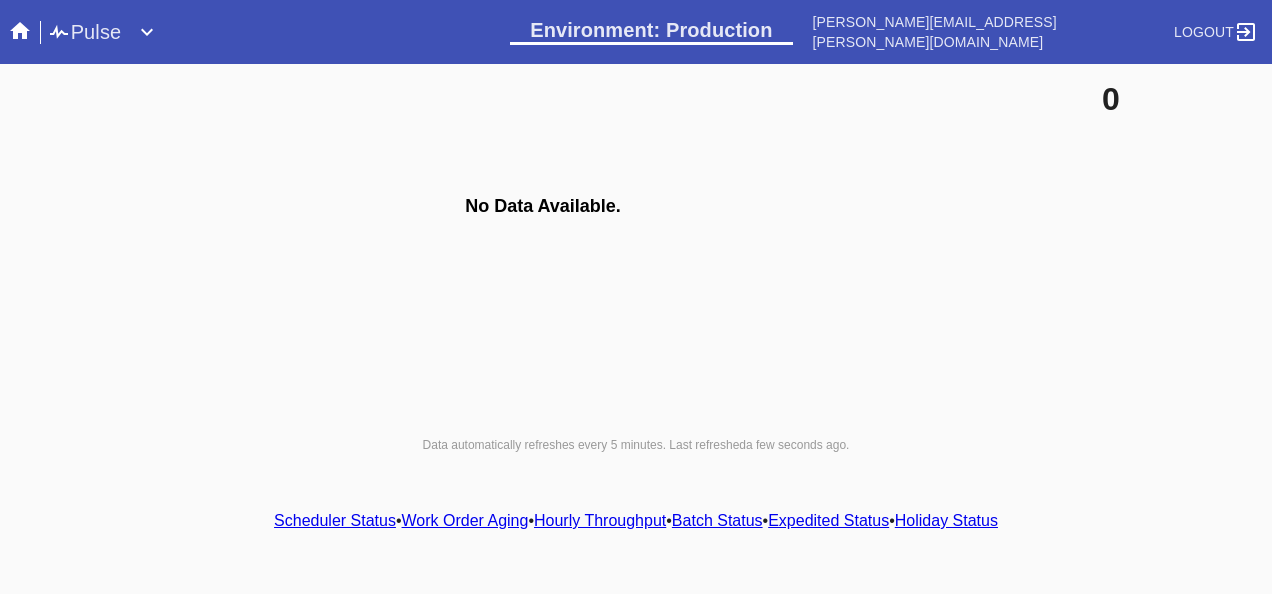 click on "Scheduler Status" at bounding box center [335, 520] 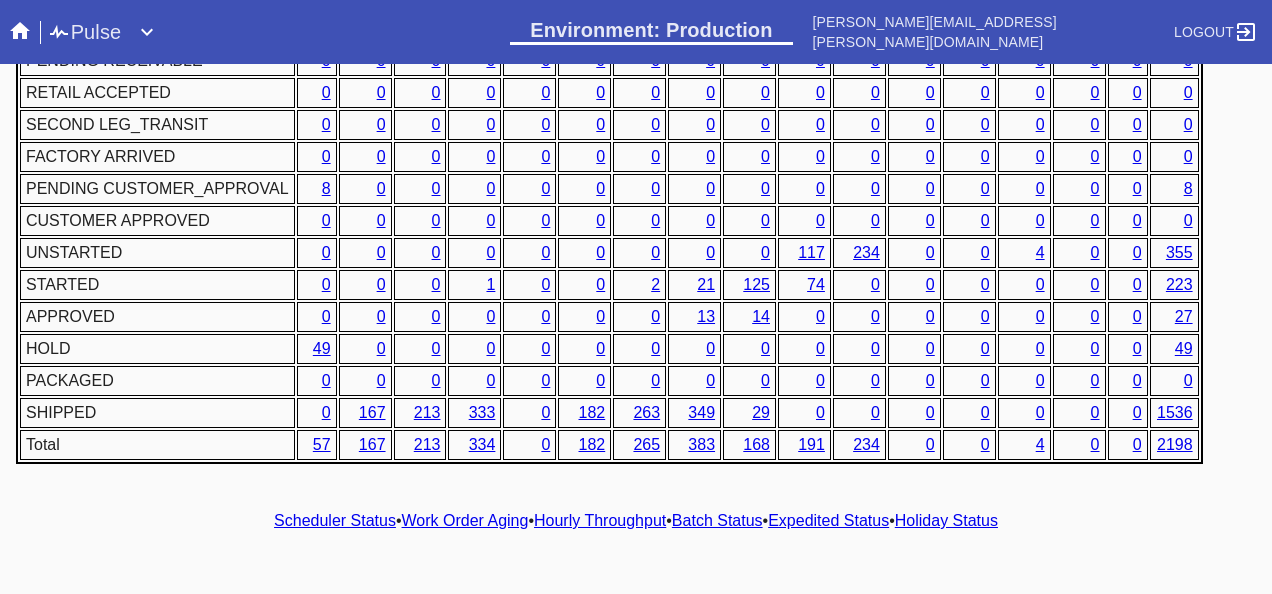 scroll, scrollTop: 976, scrollLeft: 0, axis: vertical 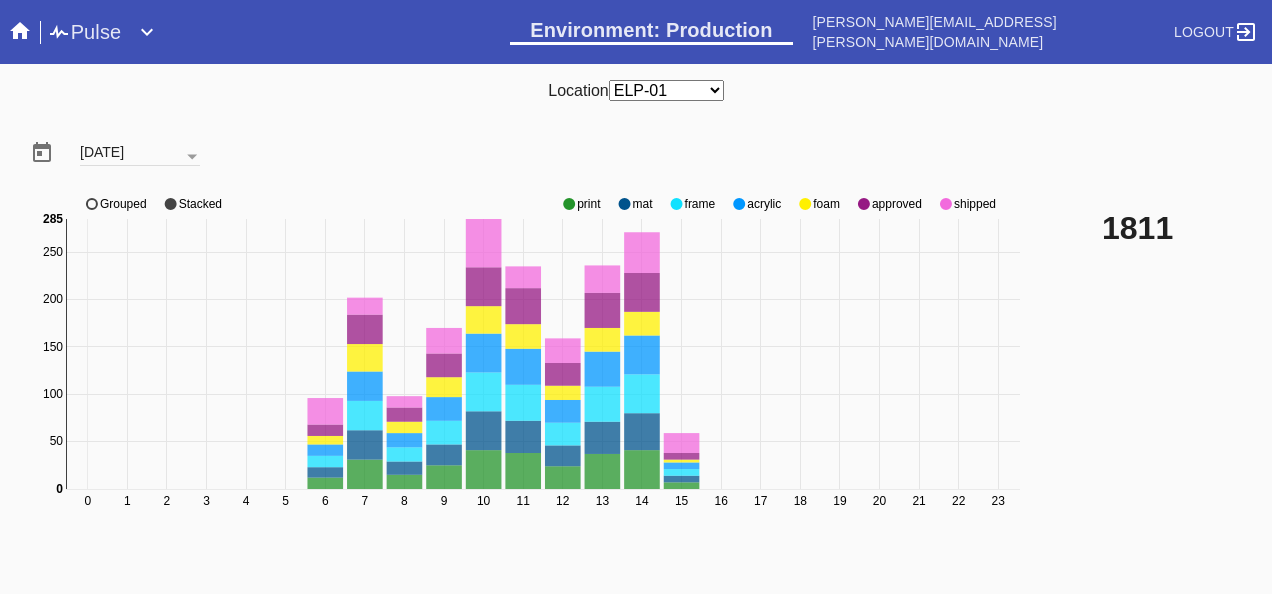 click 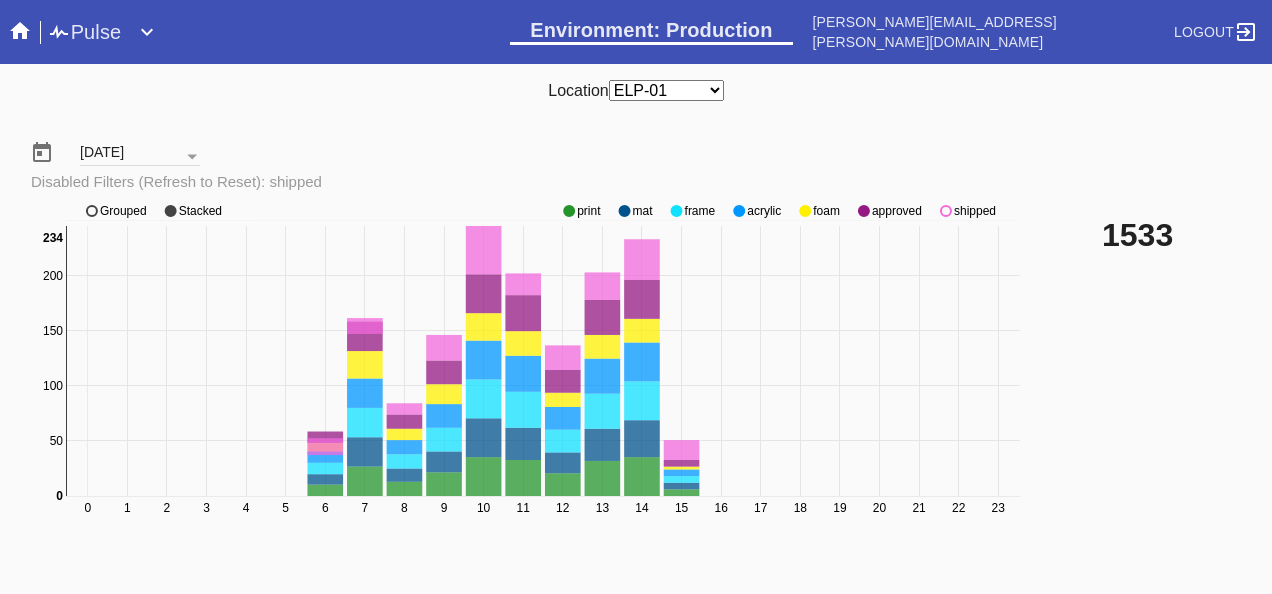 click on "0 1 2 3 4 5 6 7 8 9 10 11 12 13 14 15 16 17 18 19 20 21 22 23 0 50 100 150 200 250 0 234 print mat frame acrylic foam approved shipped Grouped Stacked" 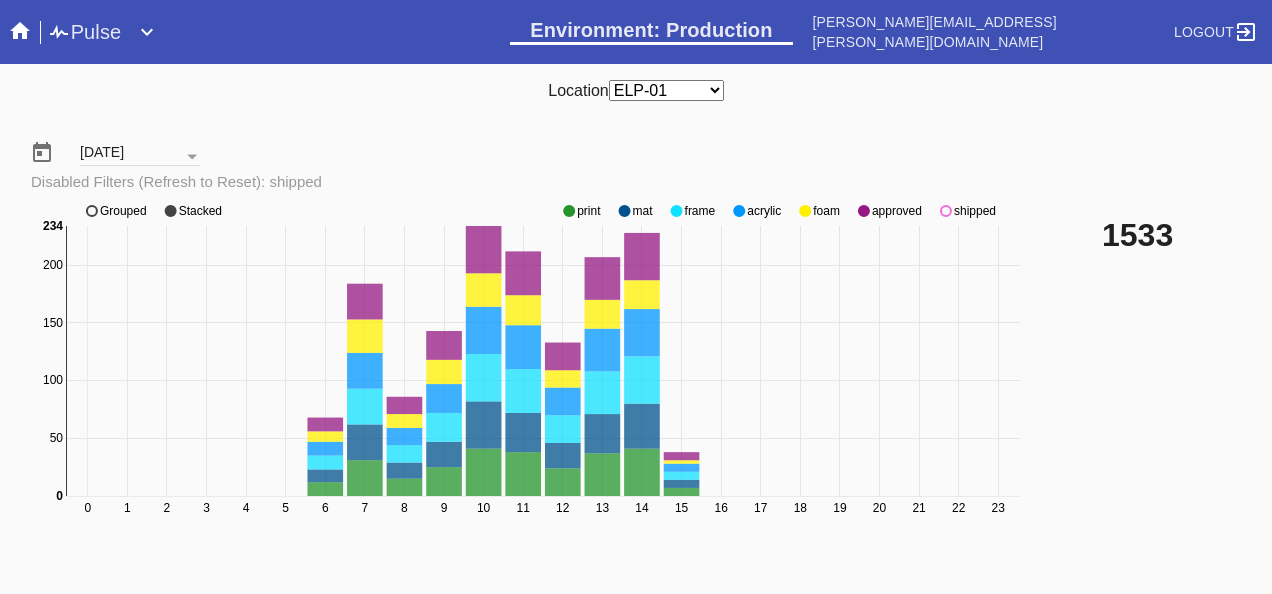 click 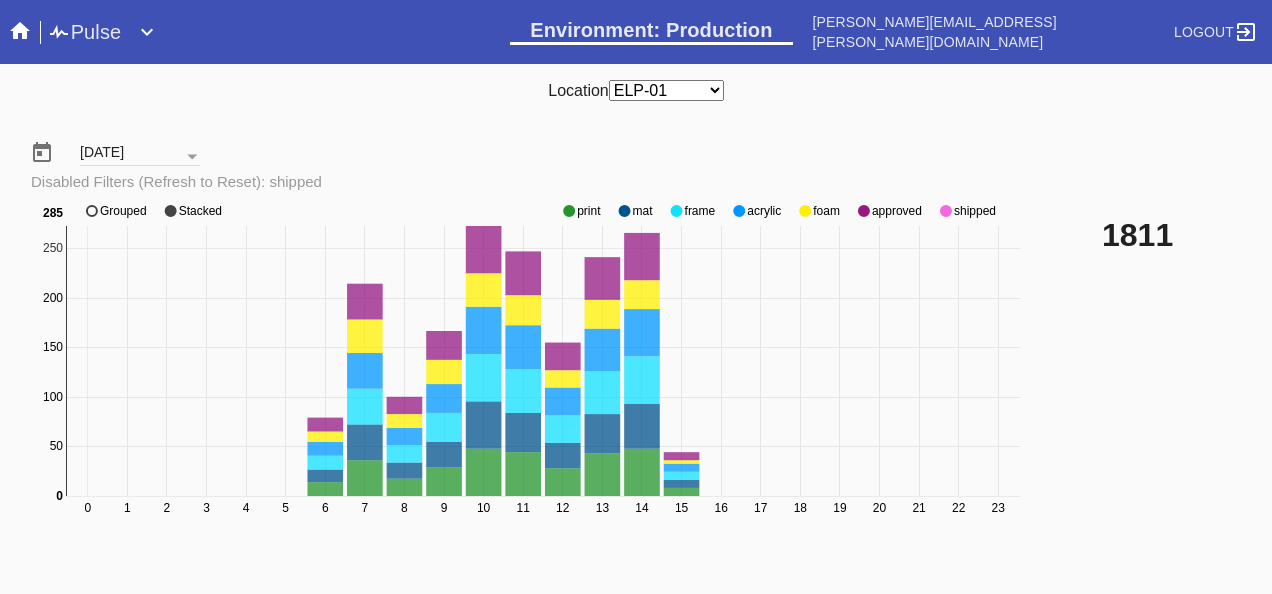 click 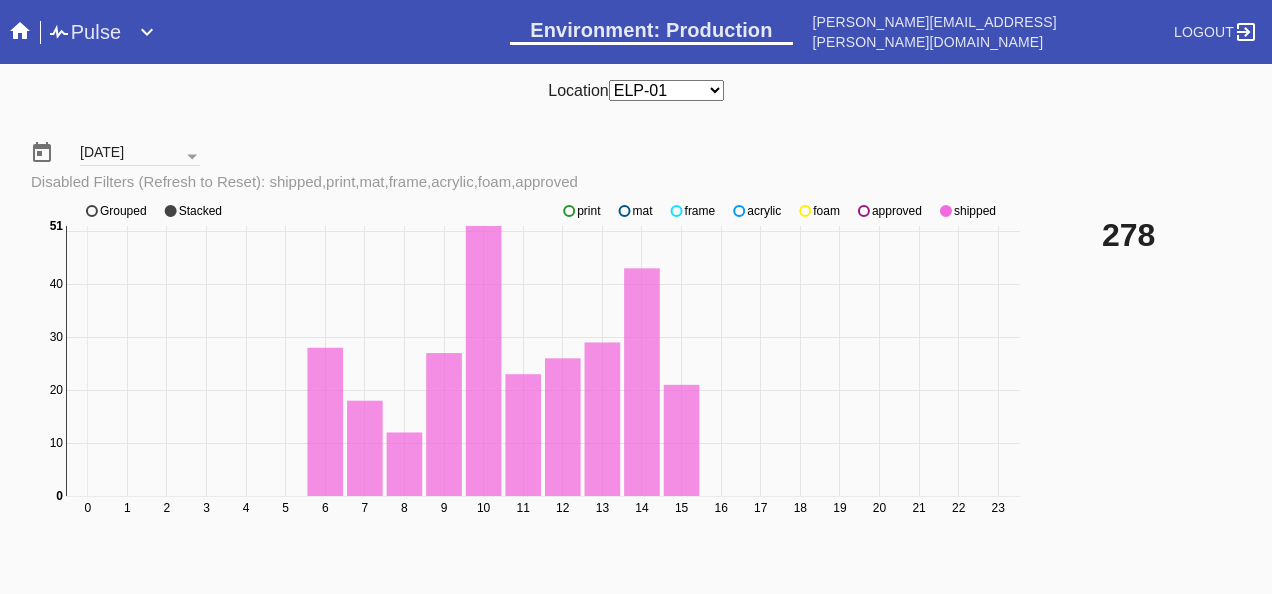 click on "7/7/2025   Disabled Filters (Refresh to Reset): shipped,print,mat,frame,acrylic,foam,approved 0 1 2 3 4 5 6 7 8 9 10 11 12 13 14 15 16 17 18 19 20 21 22 23 0 10 20 30 40 50 0 51 print mat frame acrylic foam approved shipped Grouped Stacked 278 Data automatically refreshes every 5 minutes.  Last refreshed  a few seconds ago ." at bounding box center [636, 366] 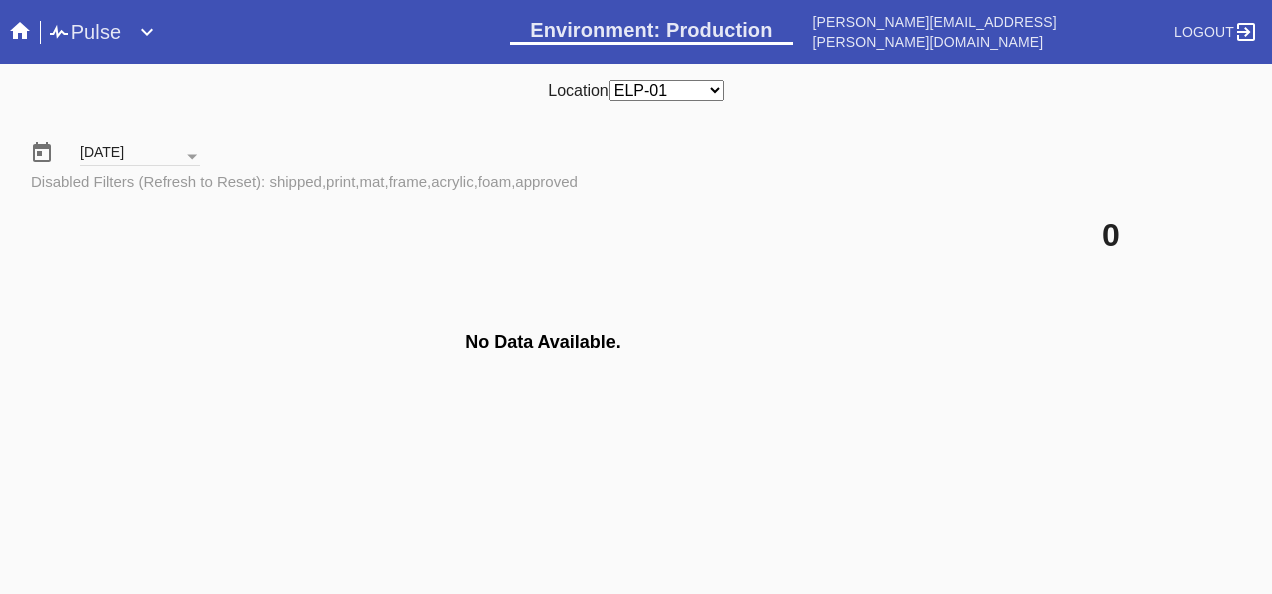 click on "No Data Available." 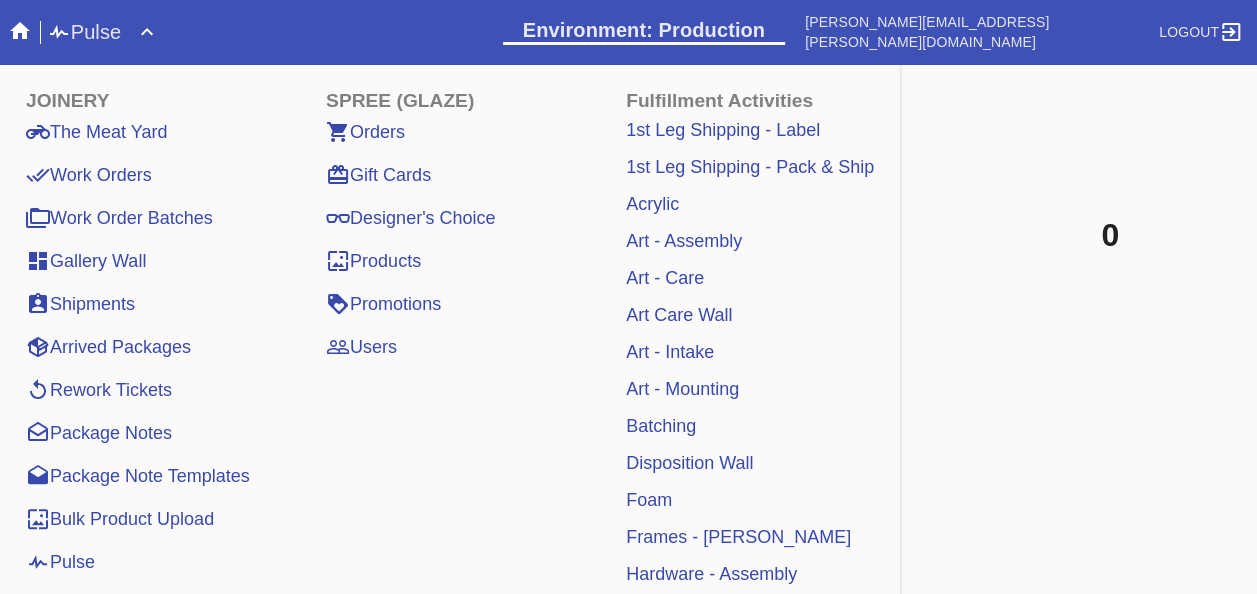 click on "No Data Available." 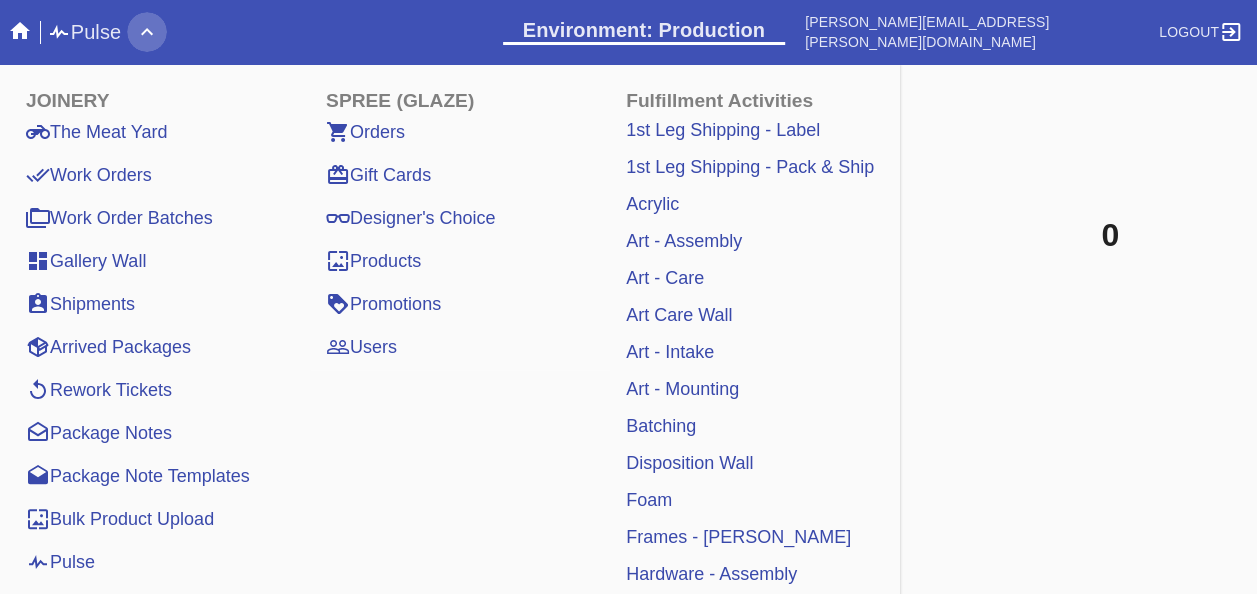 click at bounding box center (147, 32) 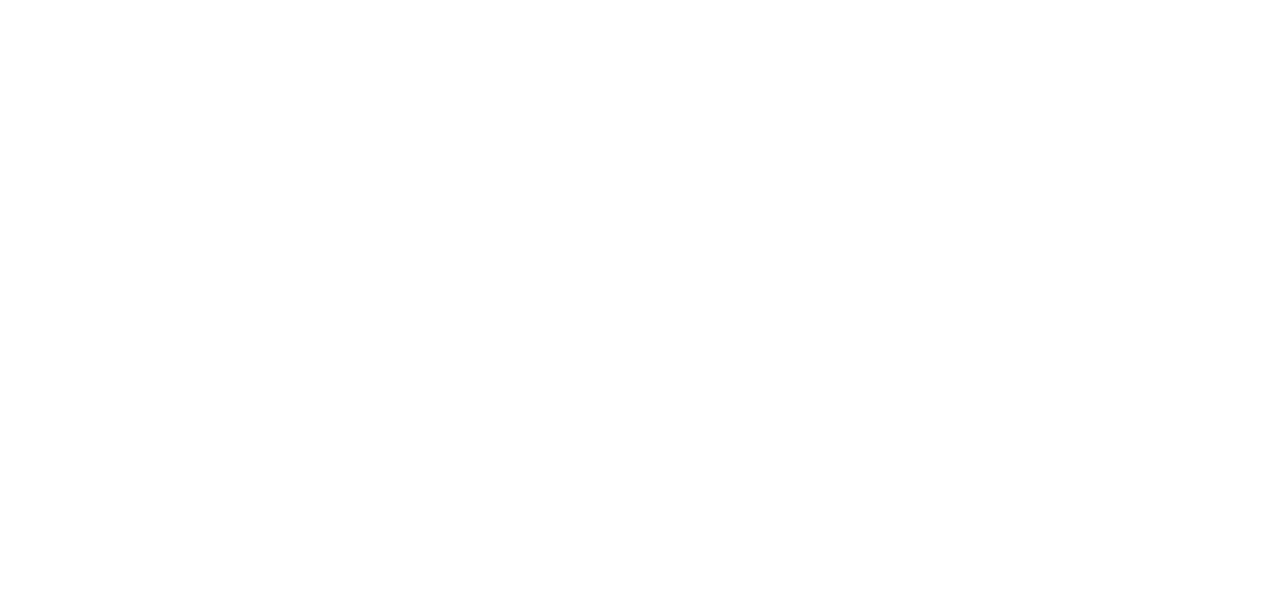 scroll, scrollTop: 0, scrollLeft: 0, axis: both 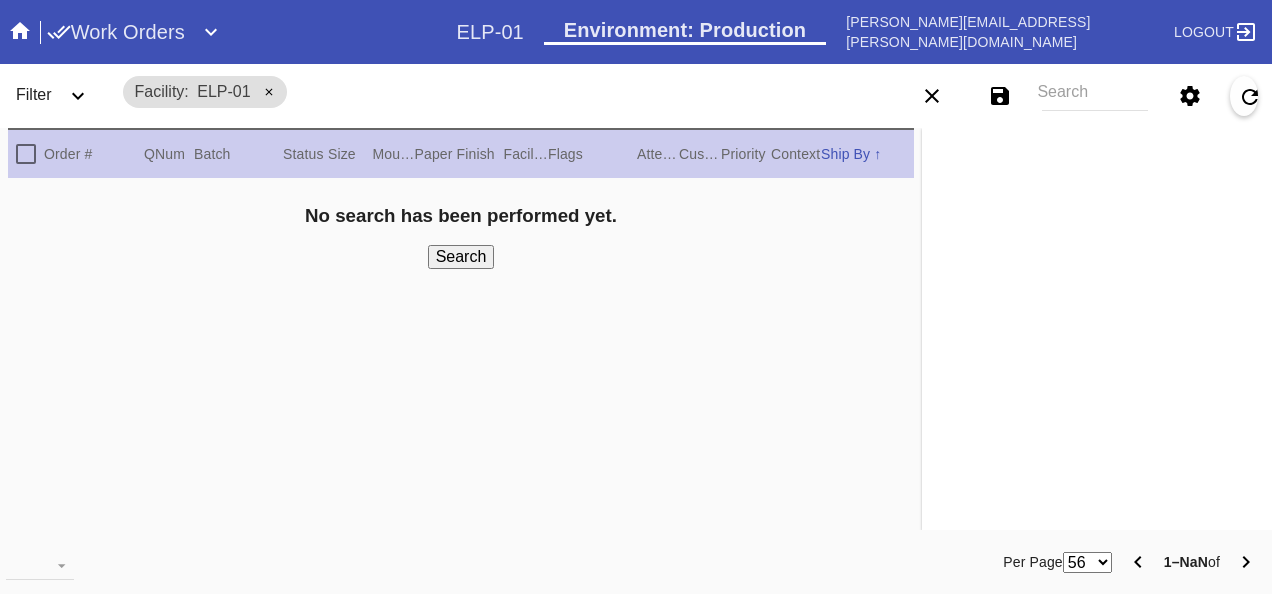 click on "No search has been performed yet. Search" at bounding box center (461, 367) 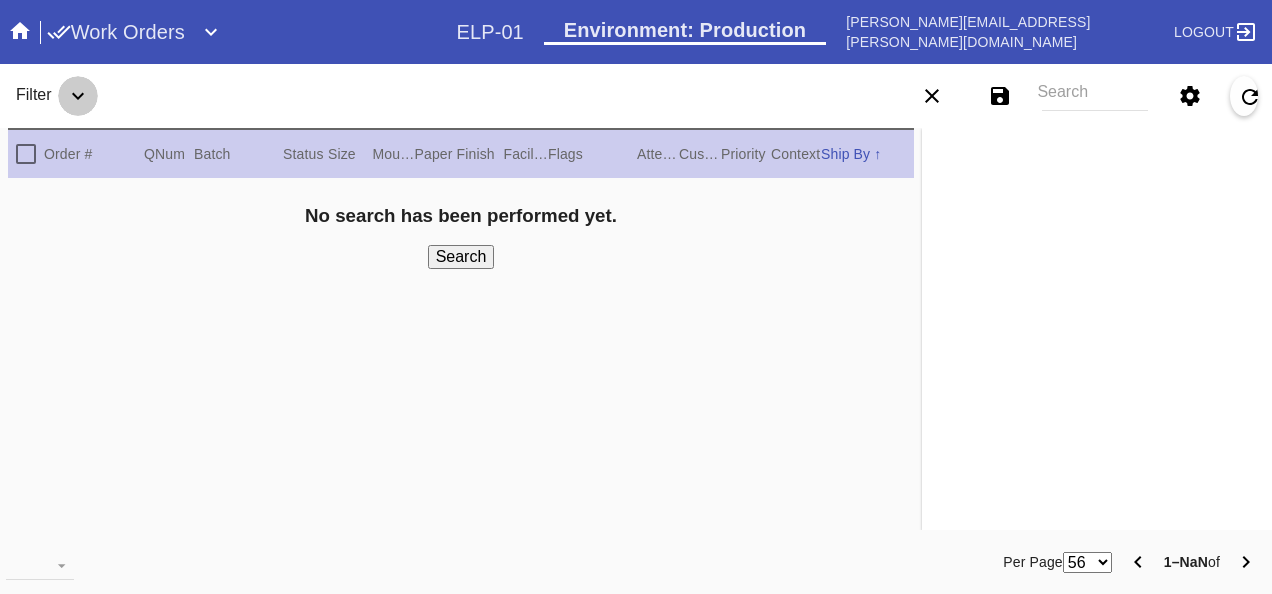click 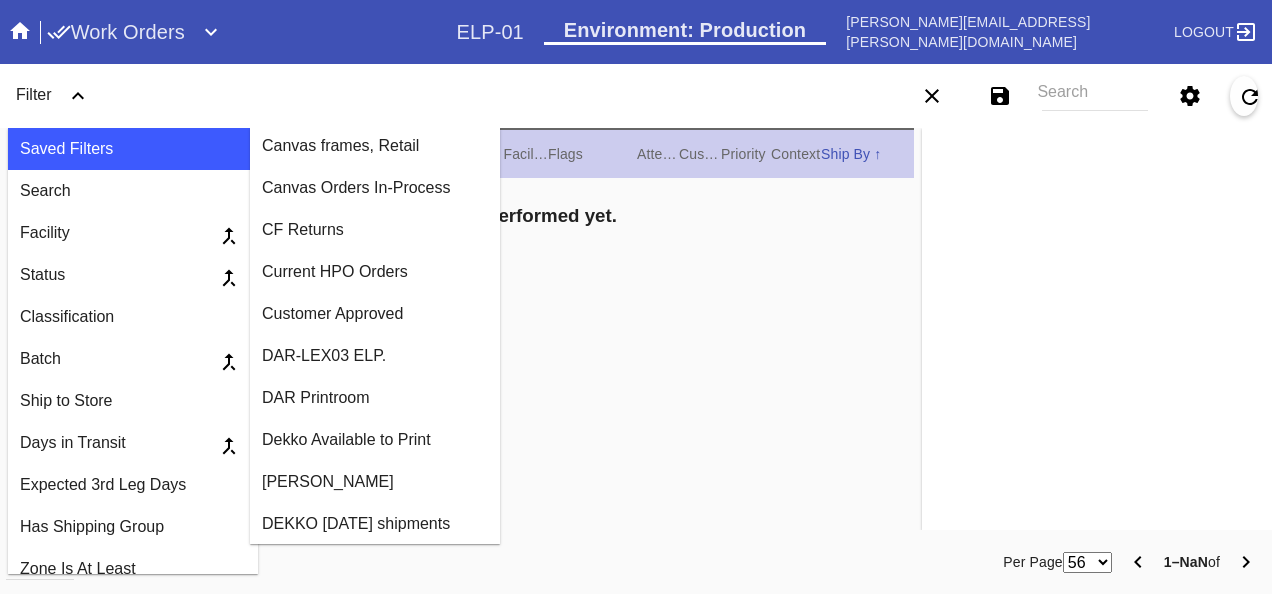 scroll, scrollTop: 500, scrollLeft: 0, axis: vertical 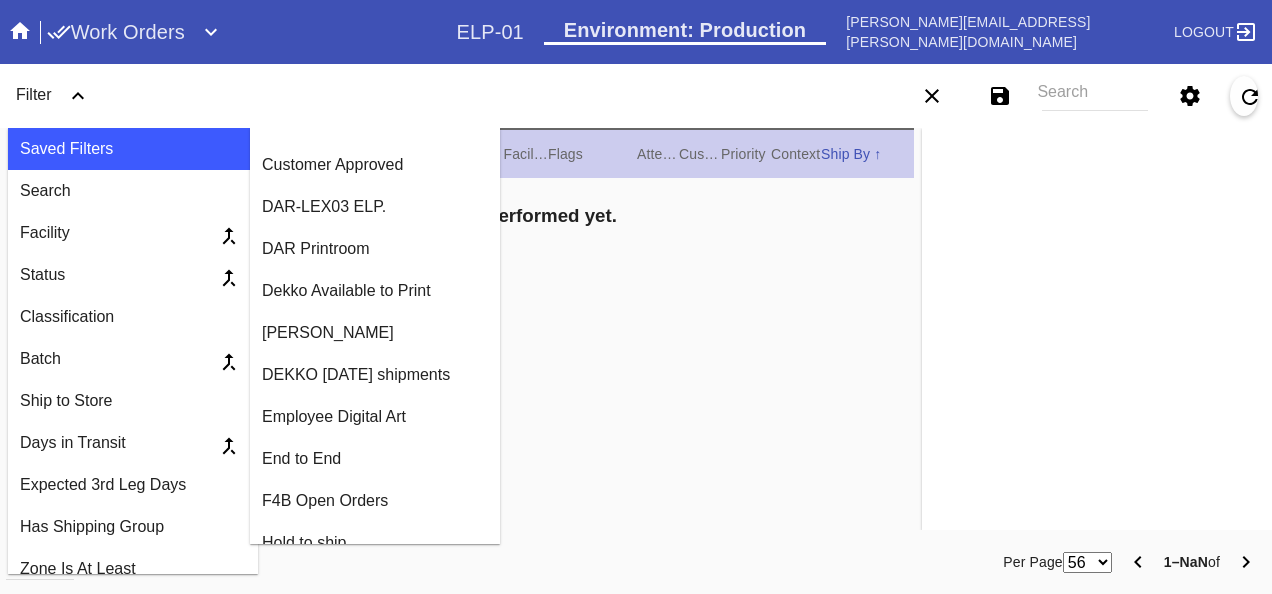 click on "DEKKO [DATE] shipments" at bounding box center (375, 375) 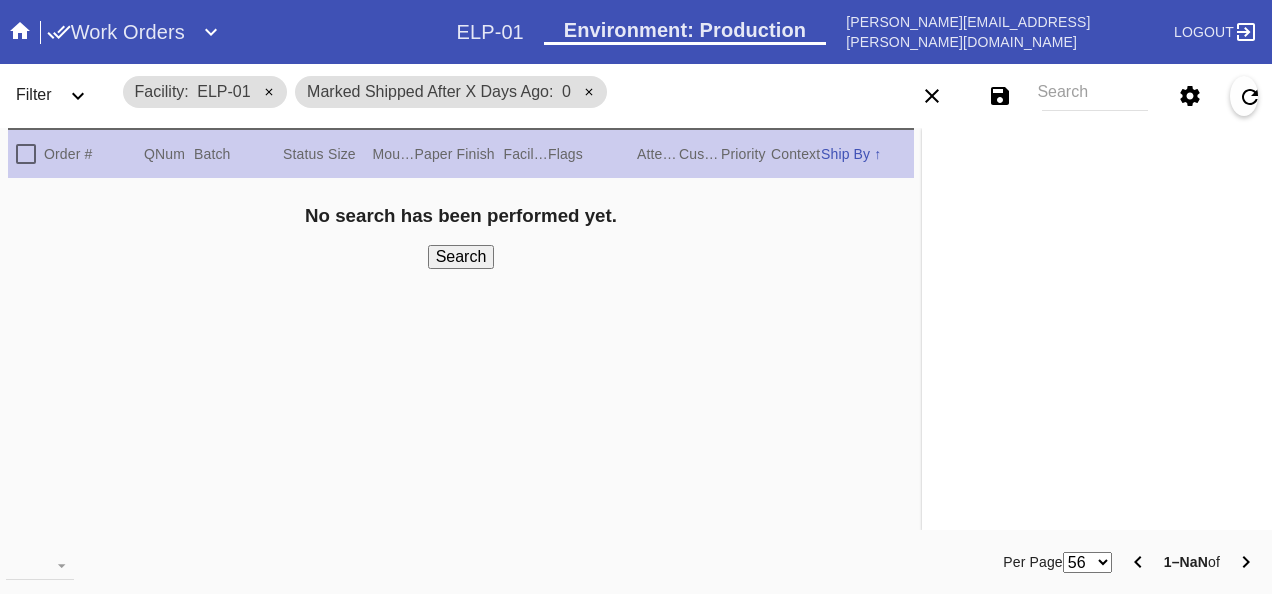 click on "Search" at bounding box center (461, 257) 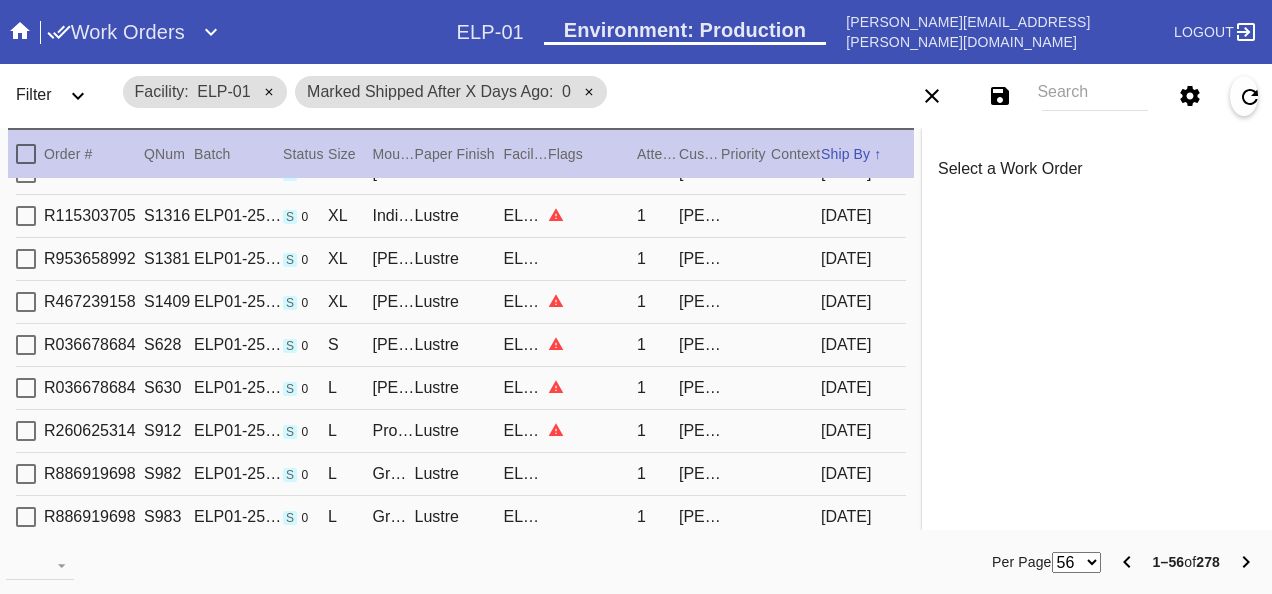 scroll, scrollTop: 2102, scrollLeft: 0, axis: vertical 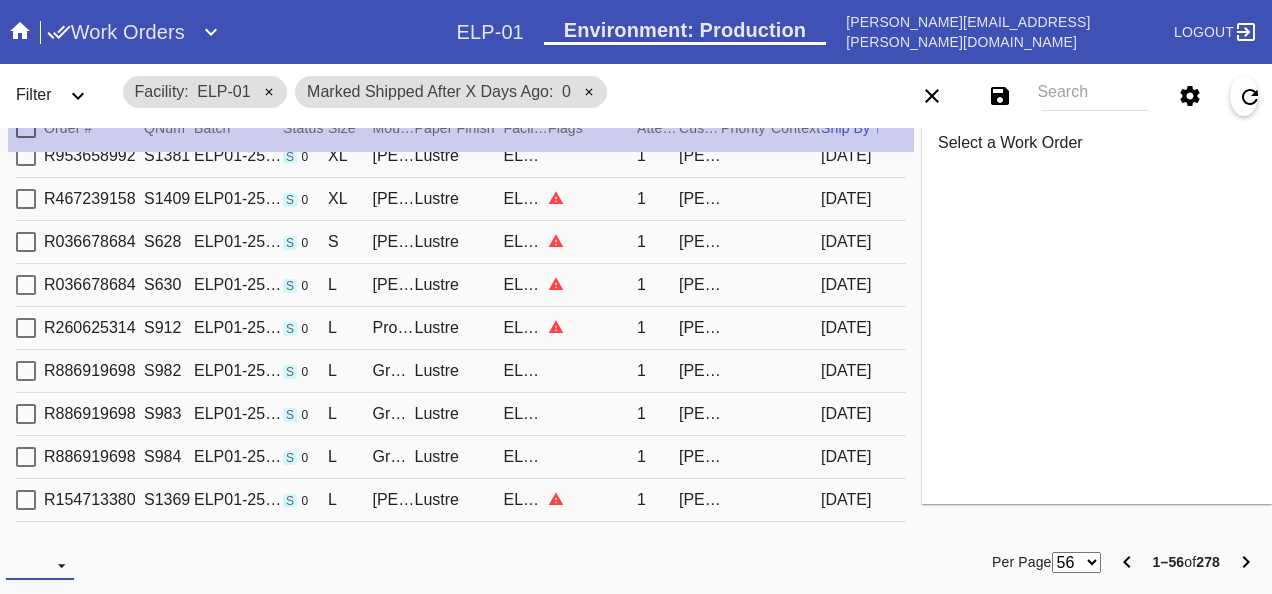 click on "Download... Export All Pages Print Work Orders Frame Labels Frame Labels v2 Mat Labels Moulding Plate Labels Acrylic Labels Foam Labels Foam Data Story Pockets Mini Story Pockets OMGA Data GUNNAR Data FastCAM Data" at bounding box center [40, 565] 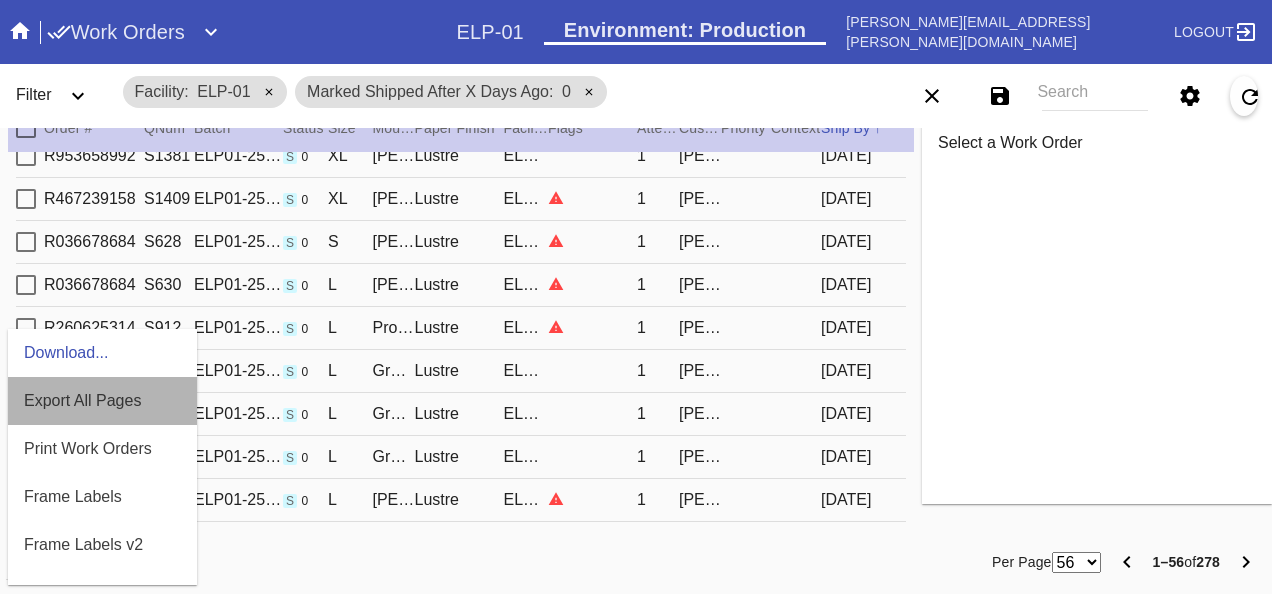 click on "Export All Pages" at bounding box center [82, 400] 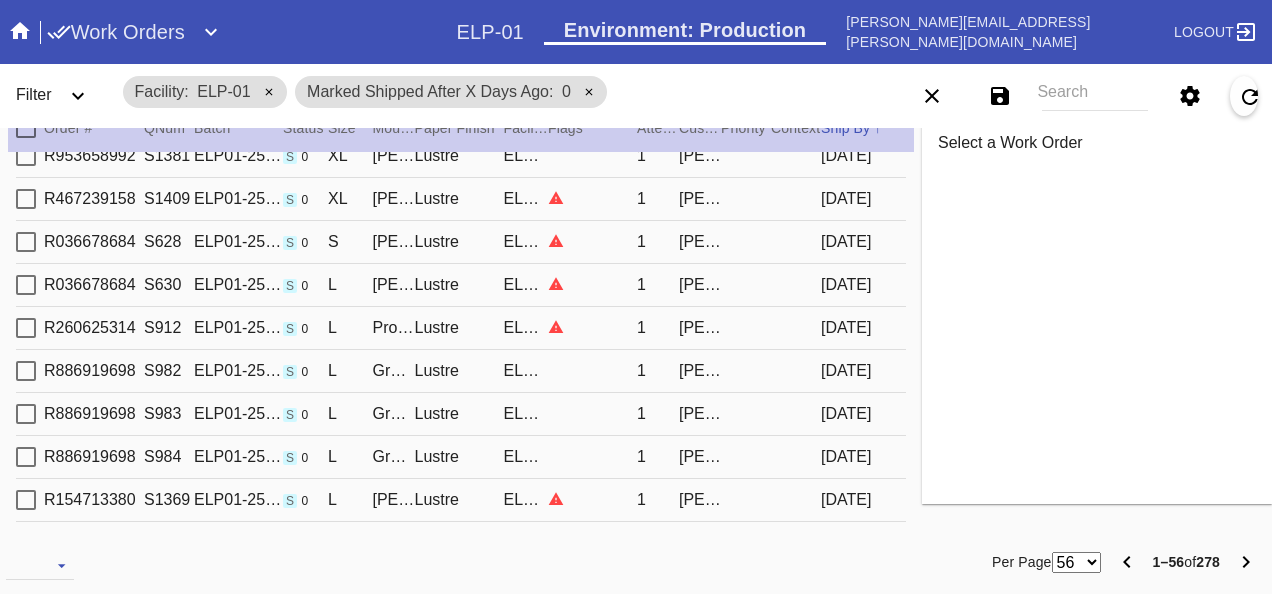 scroll, scrollTop: 0, scrollLeft: 0, axis: both 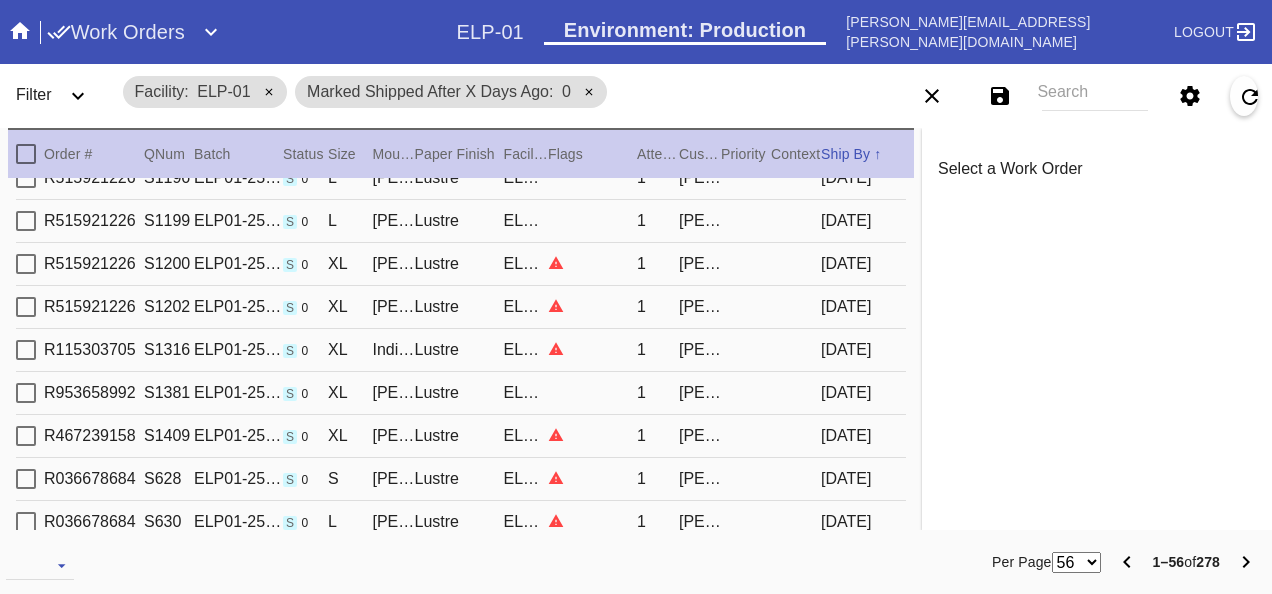 click on "Search" at bounding box center [1094, 96] 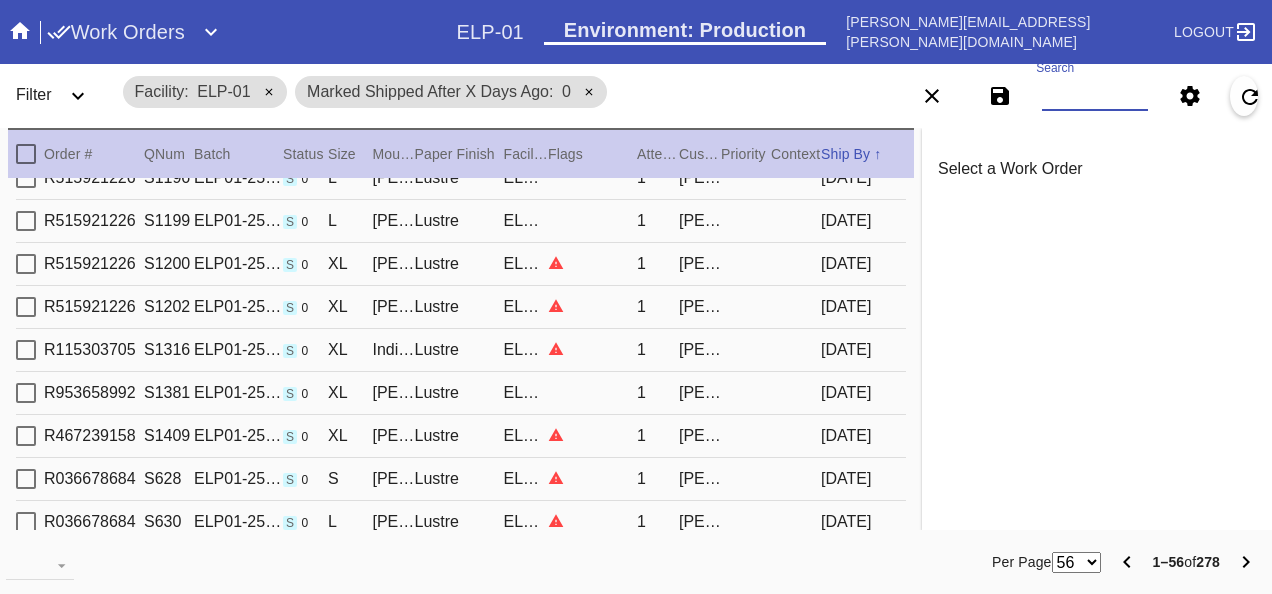 paste on "W763859578738346" 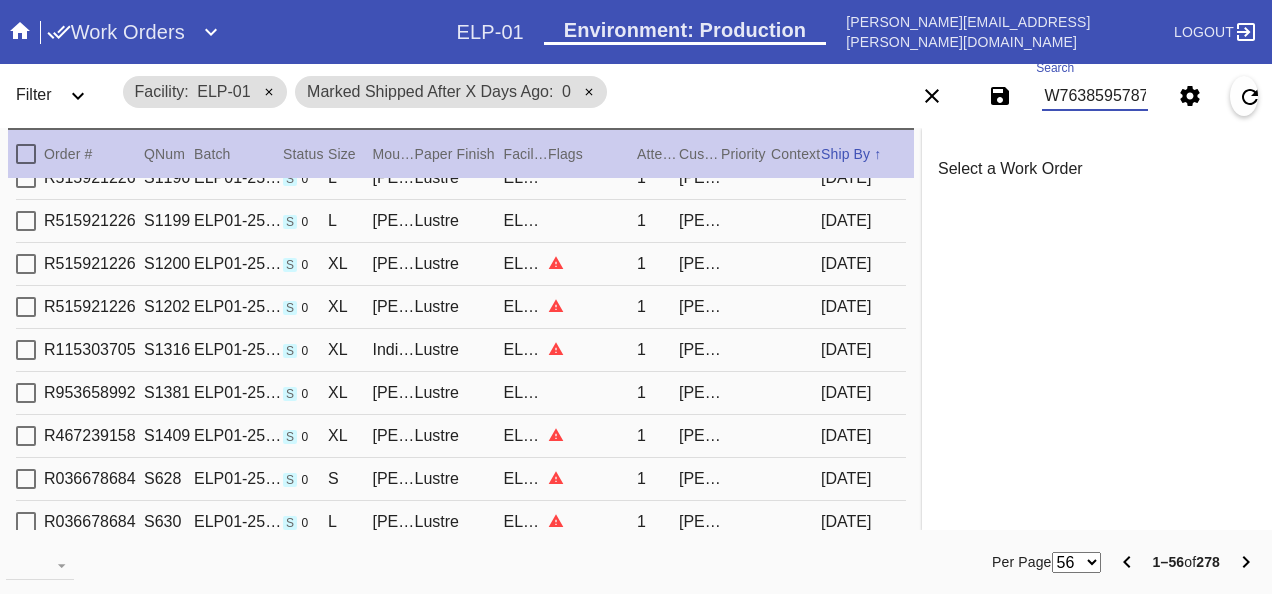 scroll, scrollTop: 0, scrollLeft: 48, axis: horizontal 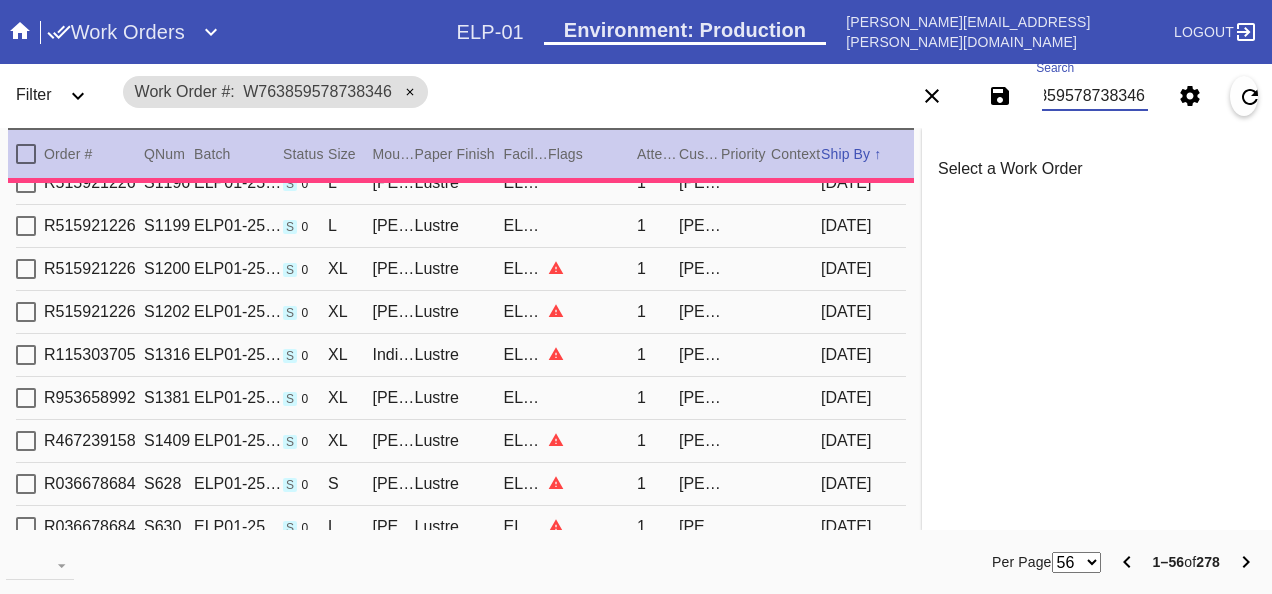type on "W763859578738346" 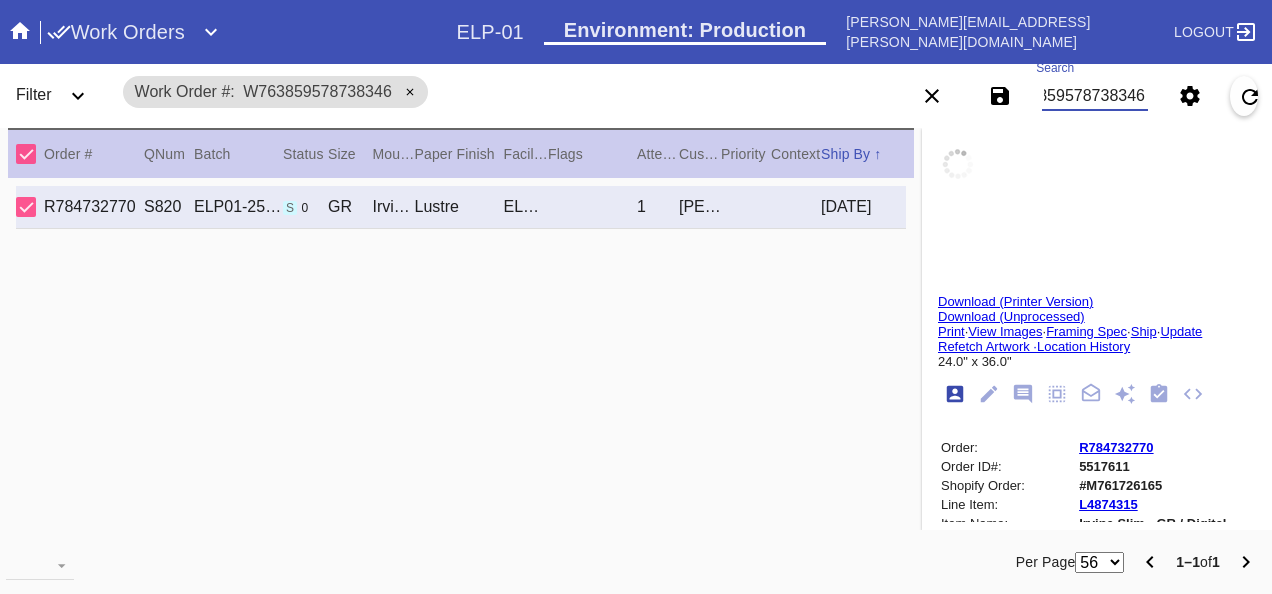 scroll, scrollTop: 0, scrollLeft: 0, axis: both 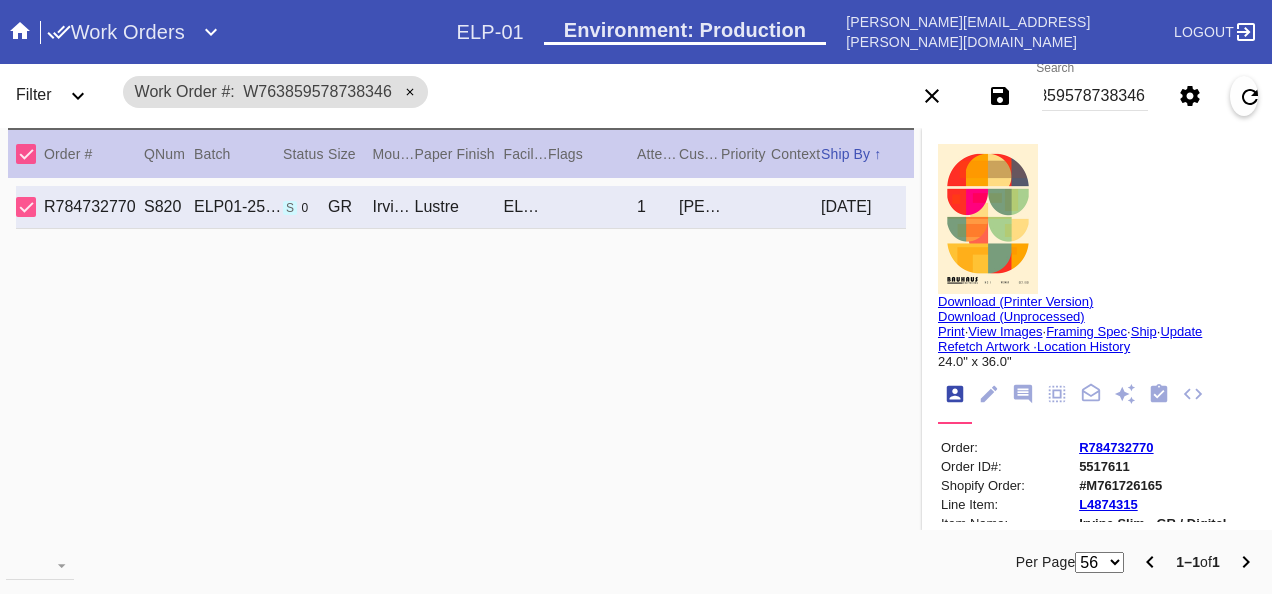 click on "Print" at bounding box center [951, 331] 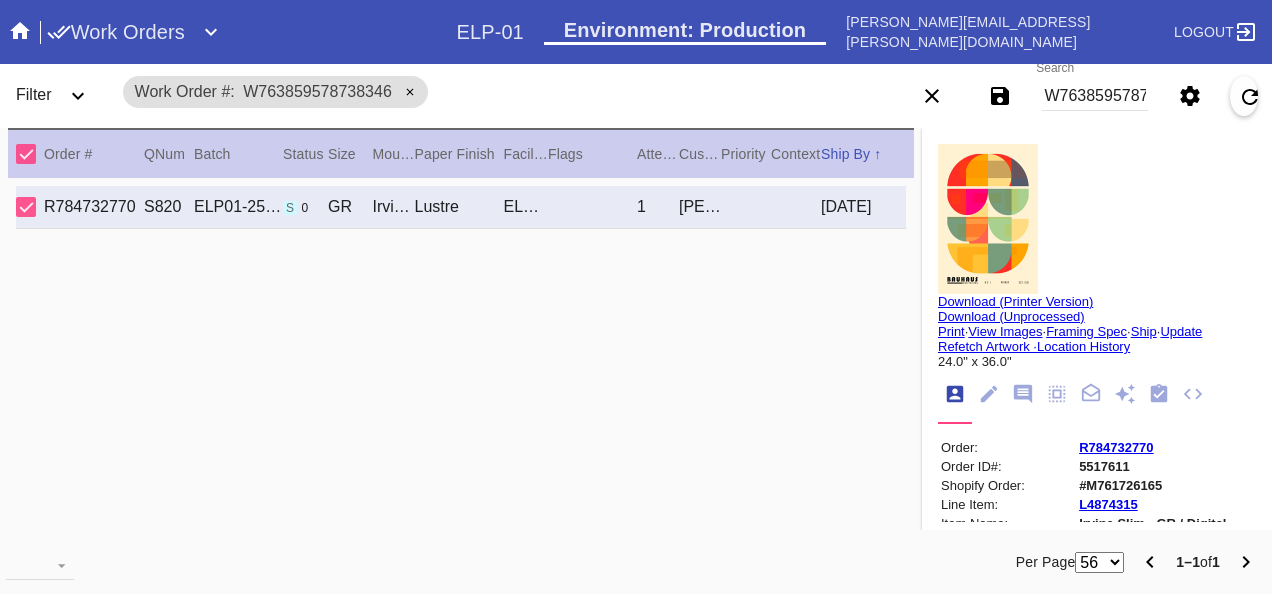 drag, startPoint x: 107, startPoint y: 309, endPoint x: 144, endPoint y: 247, distance: 72.20111 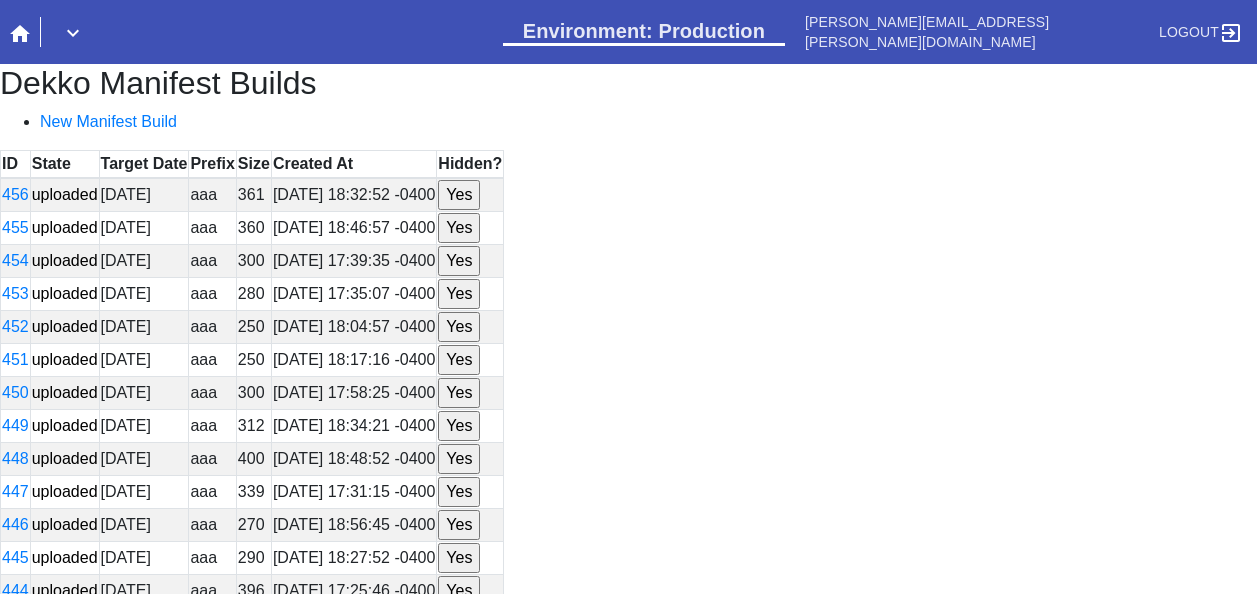 scroll, scrollTop: 0, scrollLeft: 0, axis: both 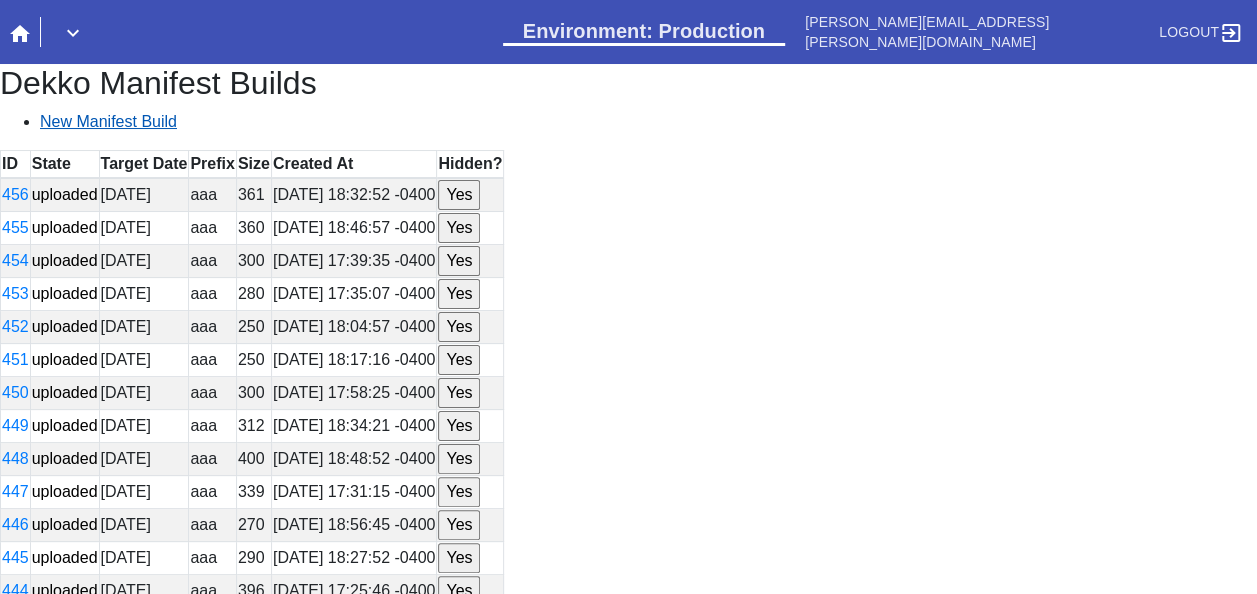 click on "New Manifest Build" at bounding box center [108, 121] 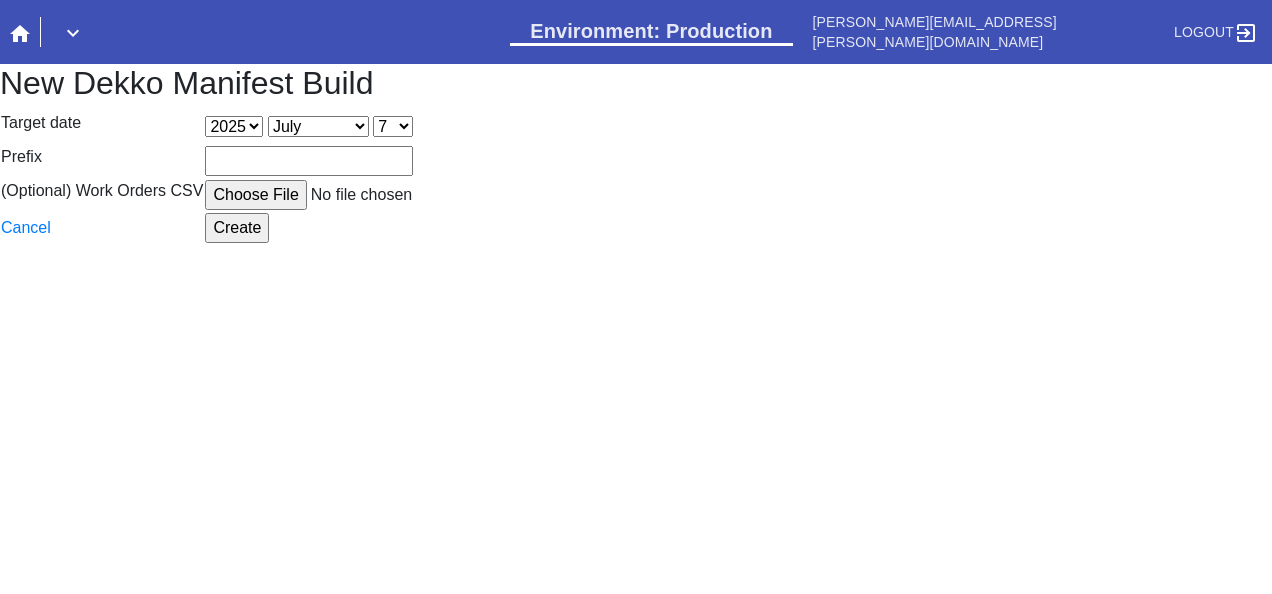scroll, scrollTop: 0, scrollLeft: 0, axis: both 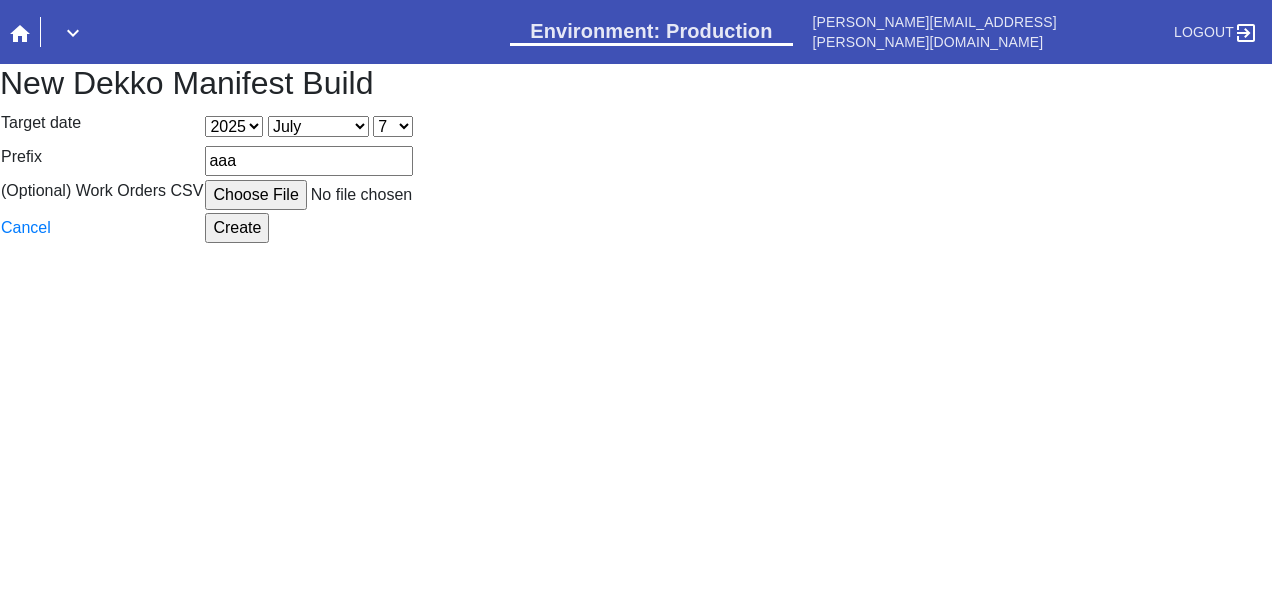 click on "(Optional) Work Orders CSV" at bounding box center [356, 195] 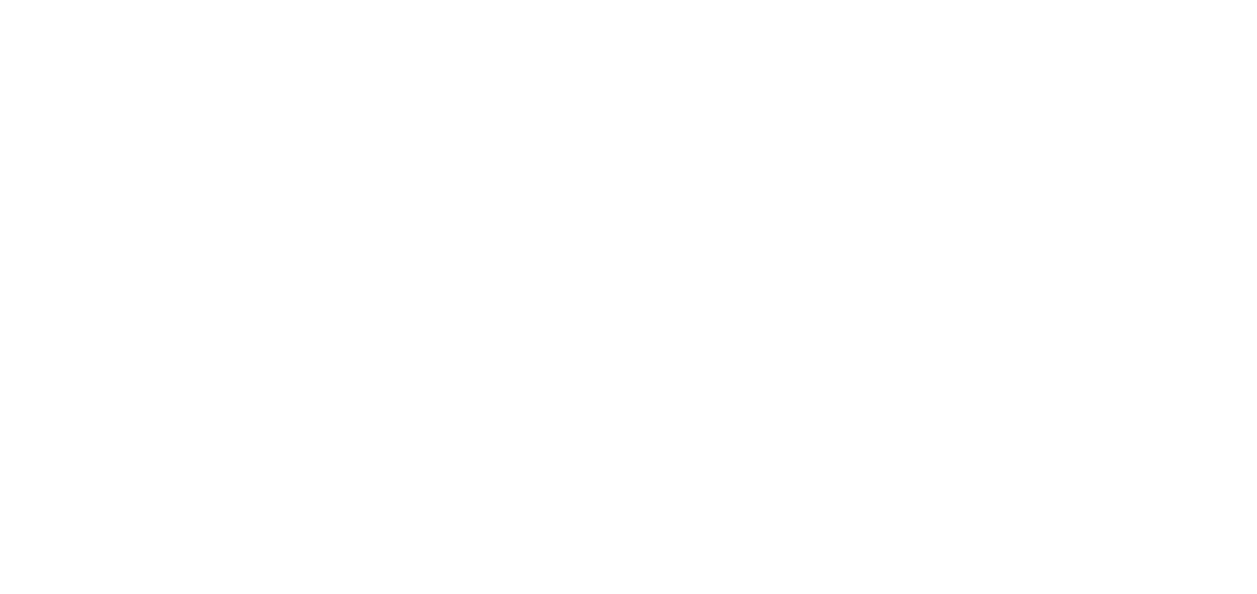 scroll, scrollTop: 0, scrollLeft: 0, axis: both 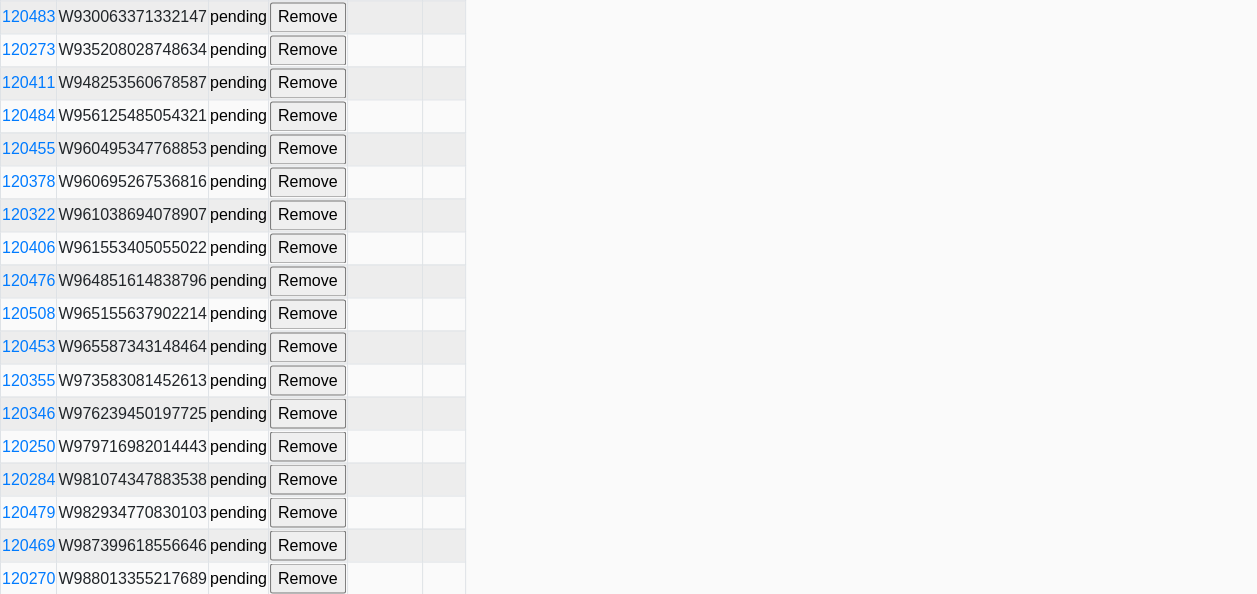 click on "Build" at bounding box center (26, 676) 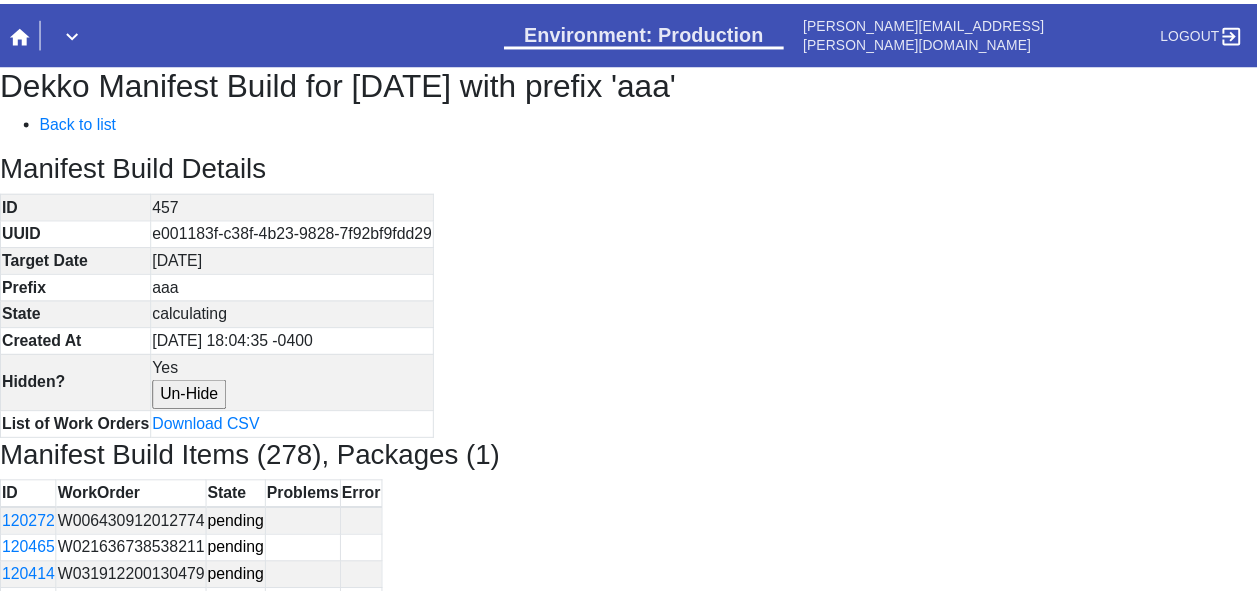 scroll, scrollTop: 0, scrollLeft: 0, axis: both 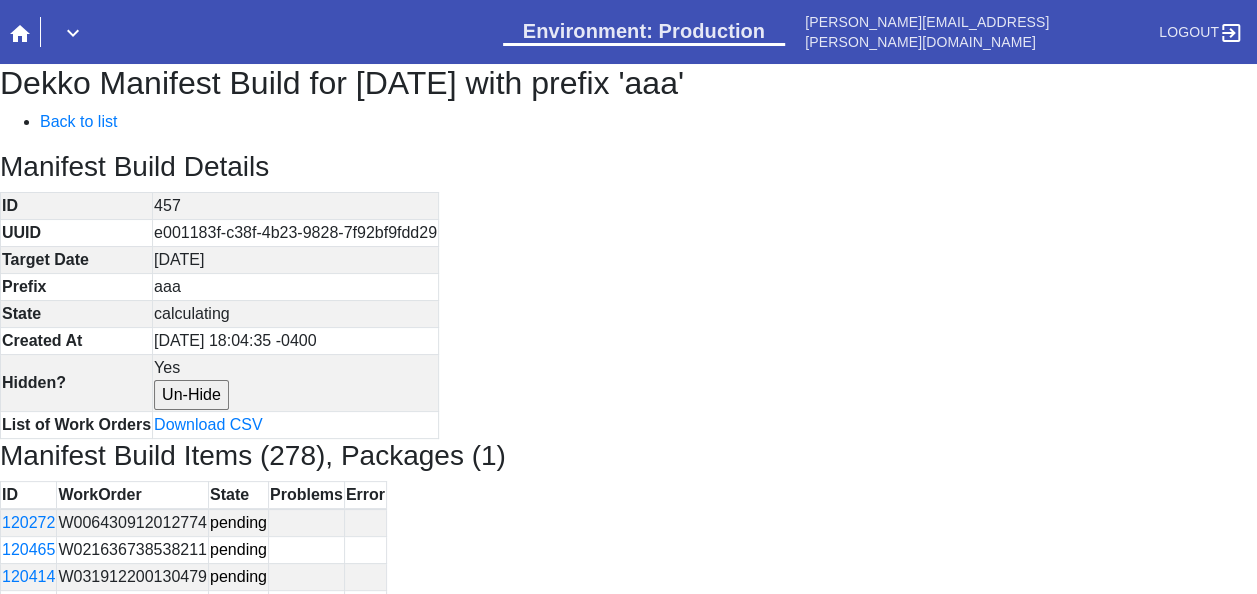 click on "Dekko Manifest Build for [DATE] with prefix 'aaa' Back to list Manifest Build Details ID 457 UUID e001183f-c38f-4b23-9828-7f92bf9fdd29 Target Date [DATE] Prefix aaa State calculating Created At [DATE] 18:04:35 -0400 Hidden? Yes Un-Hide List of Work Orders Download CSV Manifest Build Items (278), Packages (1) ID WorkOrder State Problems Error 120272 W006430912012774 pending 120465 W021636738538211 pending 120414 W031912200130479 pending 120365 W039908057509935 pending 120489 W086271642187777 pending 120437 W094346497445229 pending 120498 W100837536963504 pending 120348 W101815008249895 pending 120502 W103187400426996 pending 120513 W108247877459813 pending 120421 W112112761863639 pending 120514 W113180009336993 pending 120456 W114464517617794 pending 120265 W116341702237607 pending 120315 W117106689182275 pending 120426 W117375308582819 pending 120352 W119407054050958 pending 120451 W121430276725073 pending 120362 W123641963283203 pending 120329 W126563795172015 pending 120294 W127543216805096" at bounding box center (628, 4055) 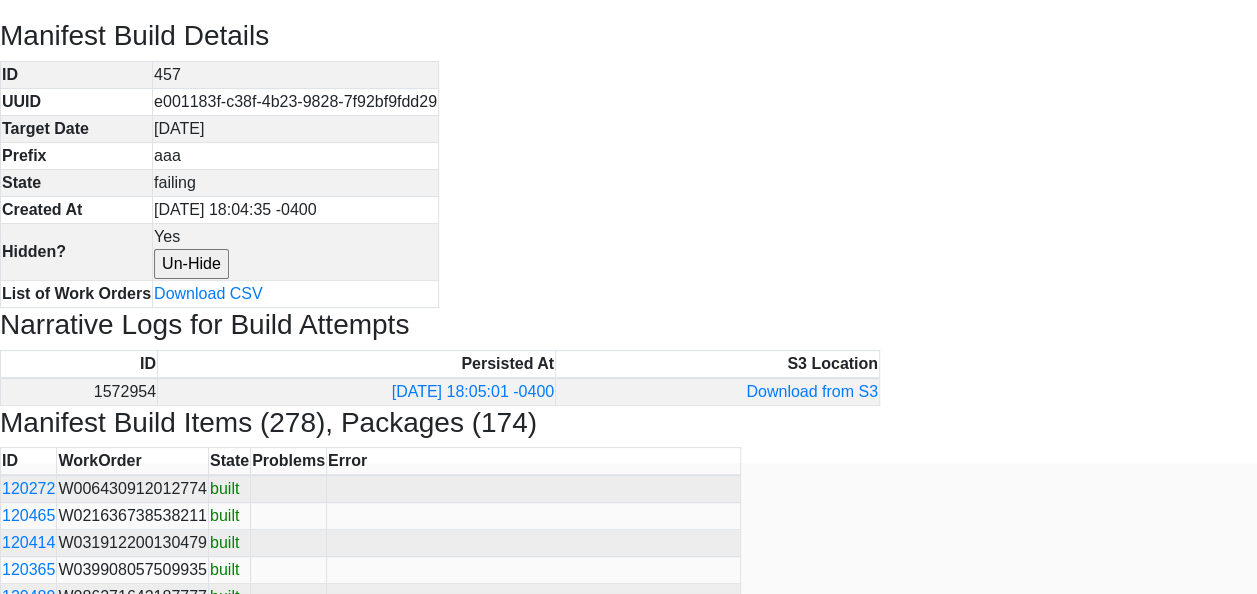 scroll, scrollTop: 100, scrollLeft: 0, axis: vertical 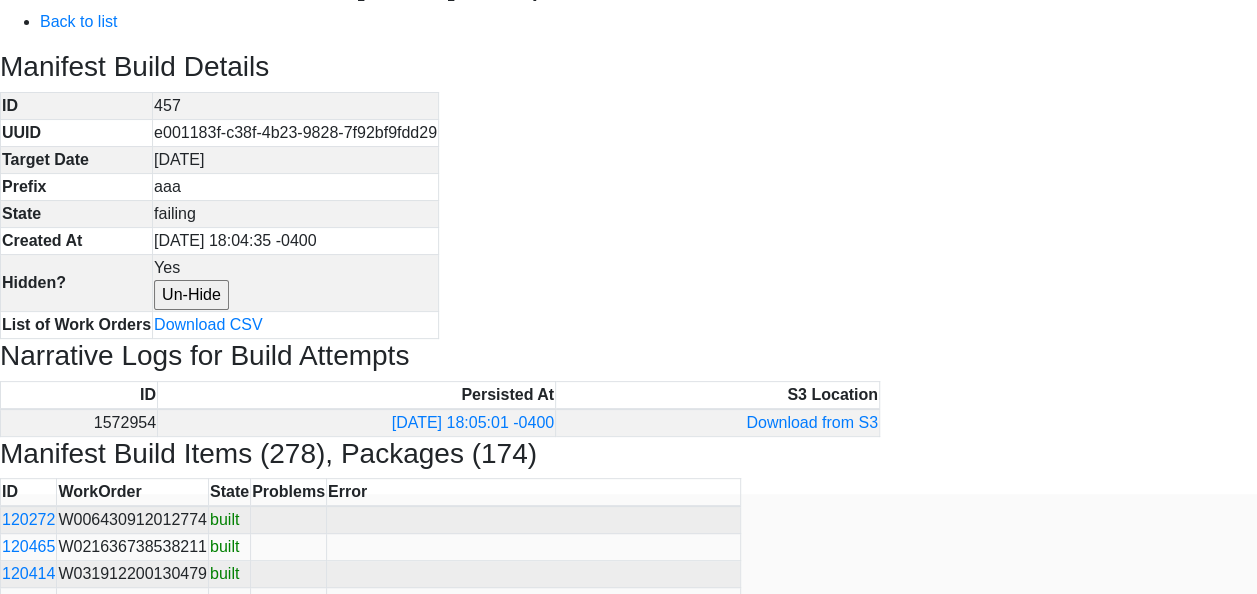 click on "Dekko Manifest Build for [DATE] with prefix 'aaa' Back to list Manifest Build Details ID 457 UUID e001183f-c38f-4b23-9828-7f92bf9fdd29 Target Date [DATE] Prefix aaa State failing Created At [DATE] 18:04:35 -0400 Hidden? Yes Un-Hide List of Work Orders Download CSV Narrative Logs for Build Attempts ID Persisted At S3 Location 1572954 [DATE] 18:05:01 -0400 Download from S3 Manifest Build Items (278), Packages (174) ID WorkOrder State Problems Error 120272 W006430912012774 built 120465 W021636738538211 built 120414 W031912200130479 built 120365 W039908057509935 built 120489 W086271642187777 built 120437 W094346497445229 built 120498 W100837536963504 built 120348 W101815008249895 built 120502 W103187400426996 built 120513 W108247877459813 built 120421 W112112761863639 built 120514 W113180009336993 built 120456 W114464517617794 built 120265 W116341702237607 built 120315 W117106689182275 built 120426 W117375308582819 built 120352 W119407054050958 built 120451 W121430276725073 built 120362 built" at bounding box center [628, 4003] 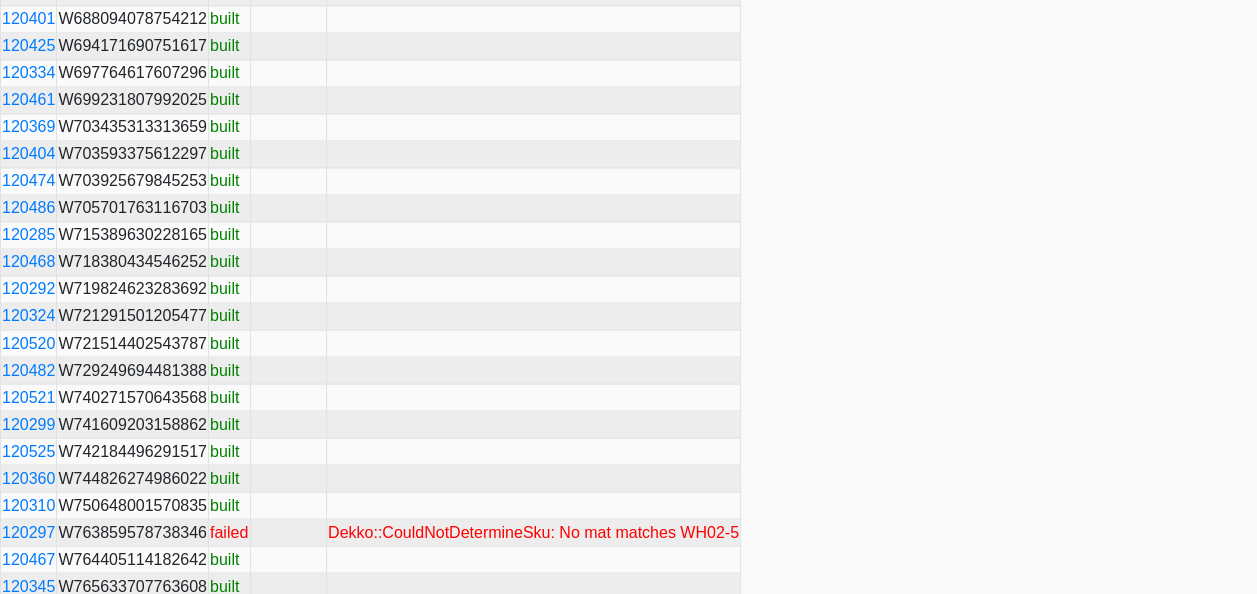 scroll, scrollTop: 5414, scrollLeft: 0, axis: vertical 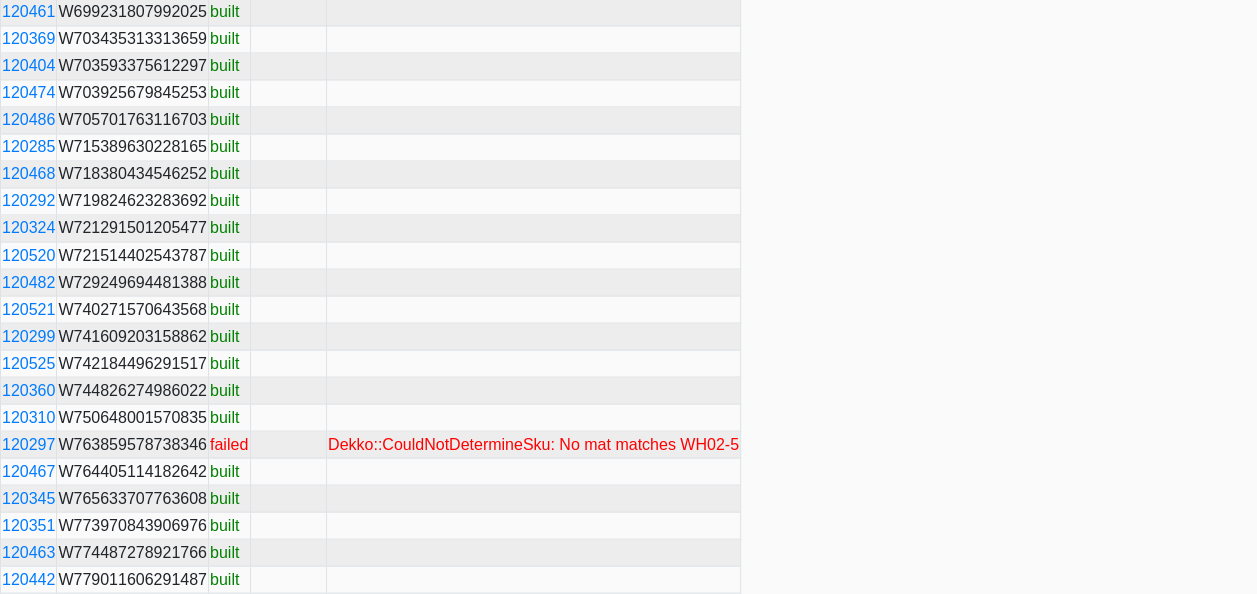 click on "W763859578738346" at bounding box center (133, 444) 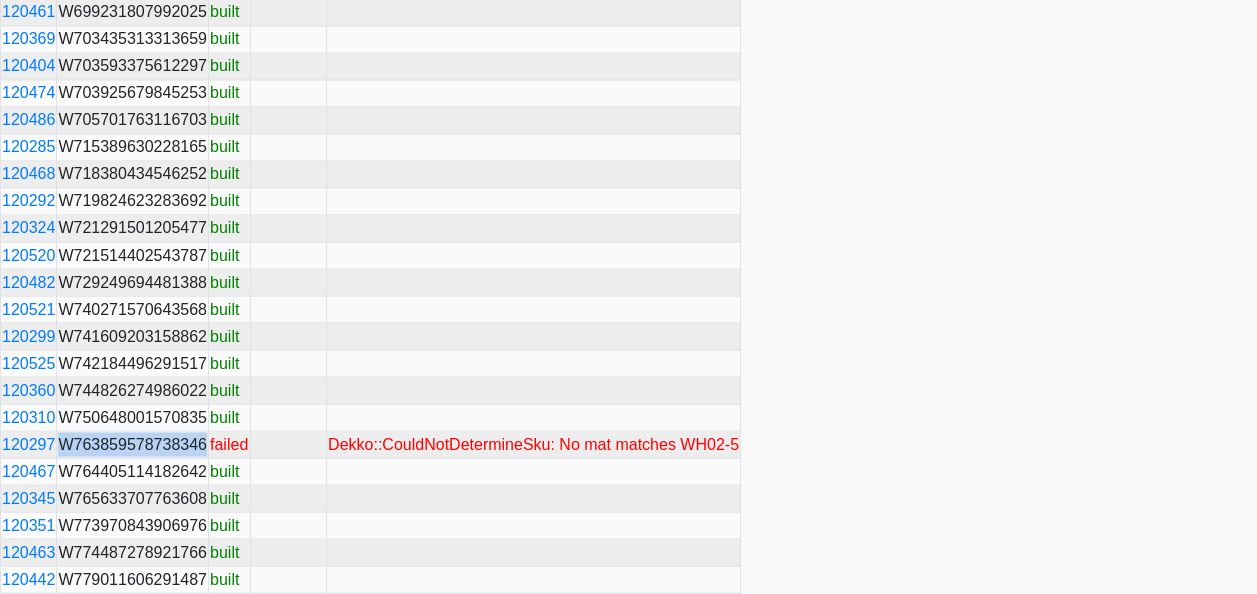 click on "W763859578738346" at bounding box center (133, 444) 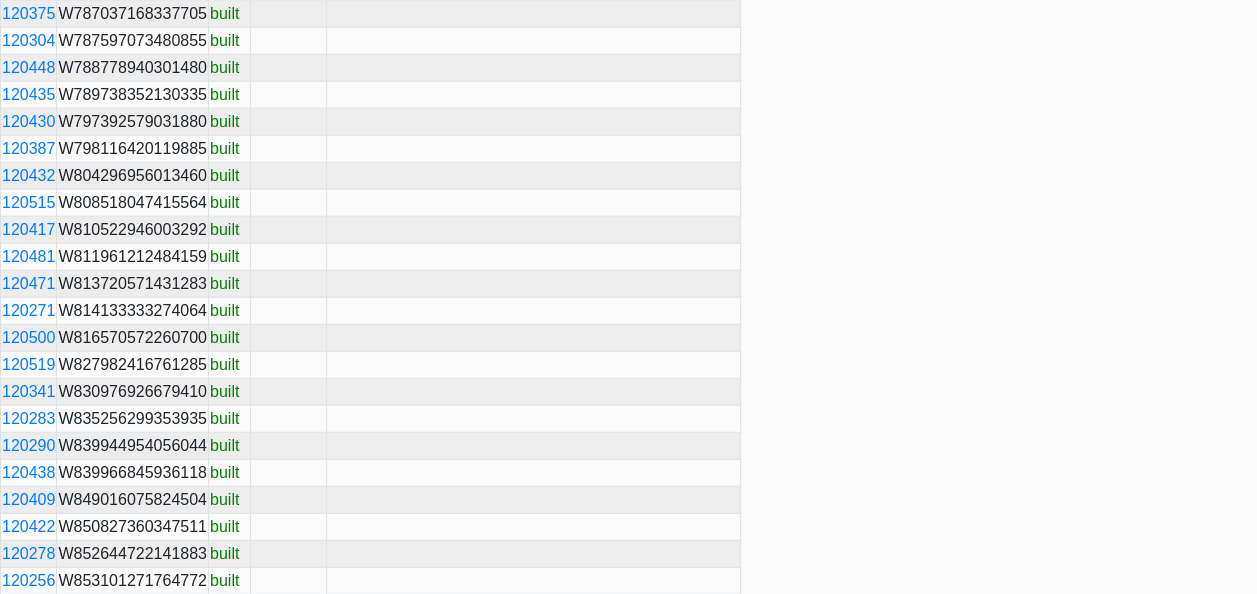 scroll, scrollTop: 5714, scrollLeft: 0, axis: vertical 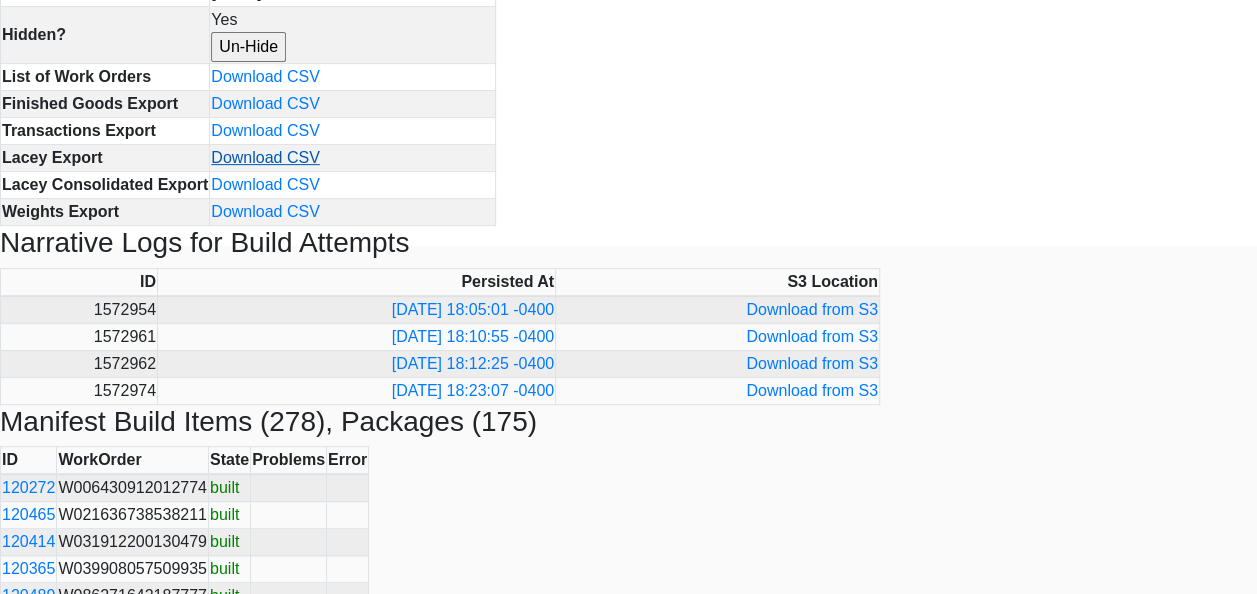 click on "Download CSV" at bounding box center (265, 157) 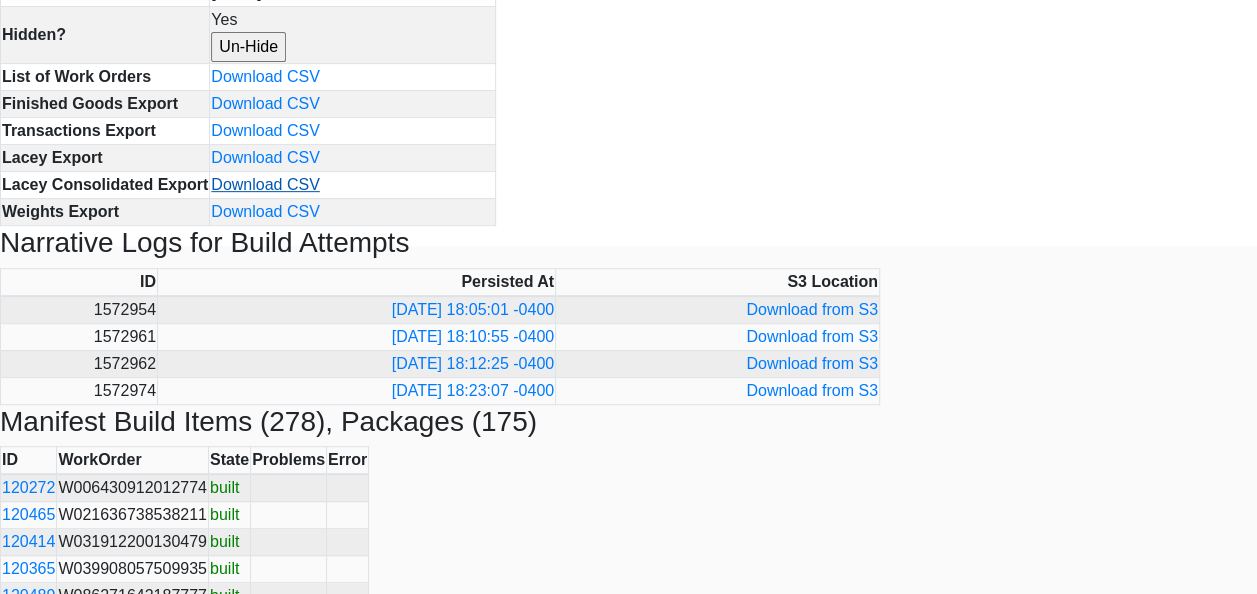 click on "Download CSV" at bounding box center [265, 184] 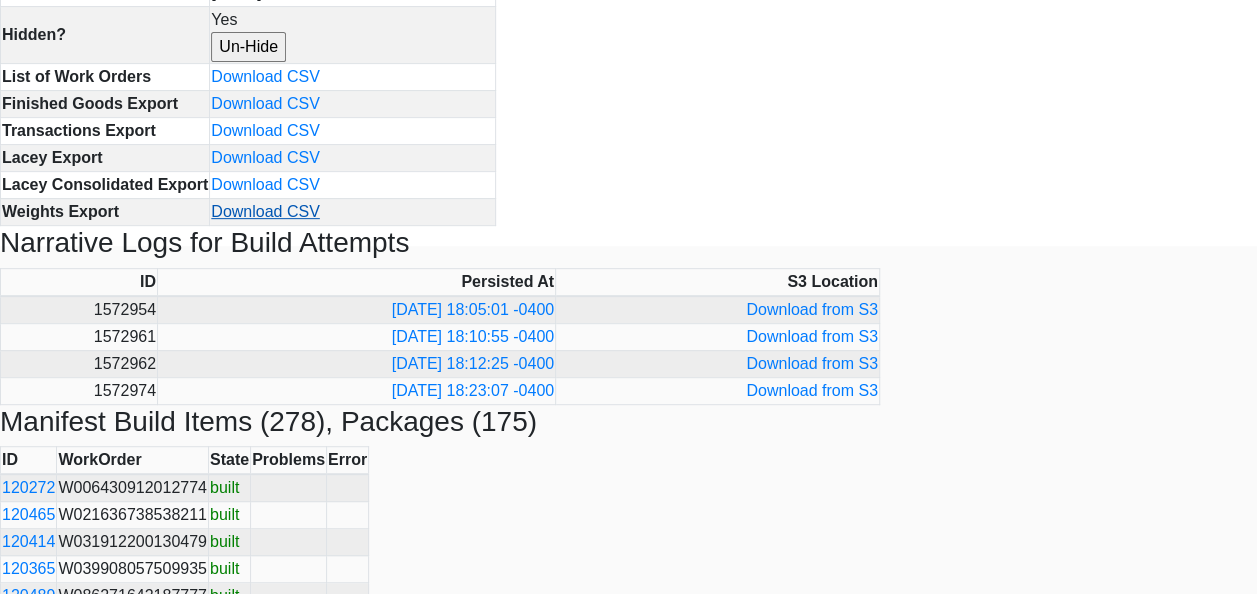 click on "Download CSV" at bounding box center (265, 211) 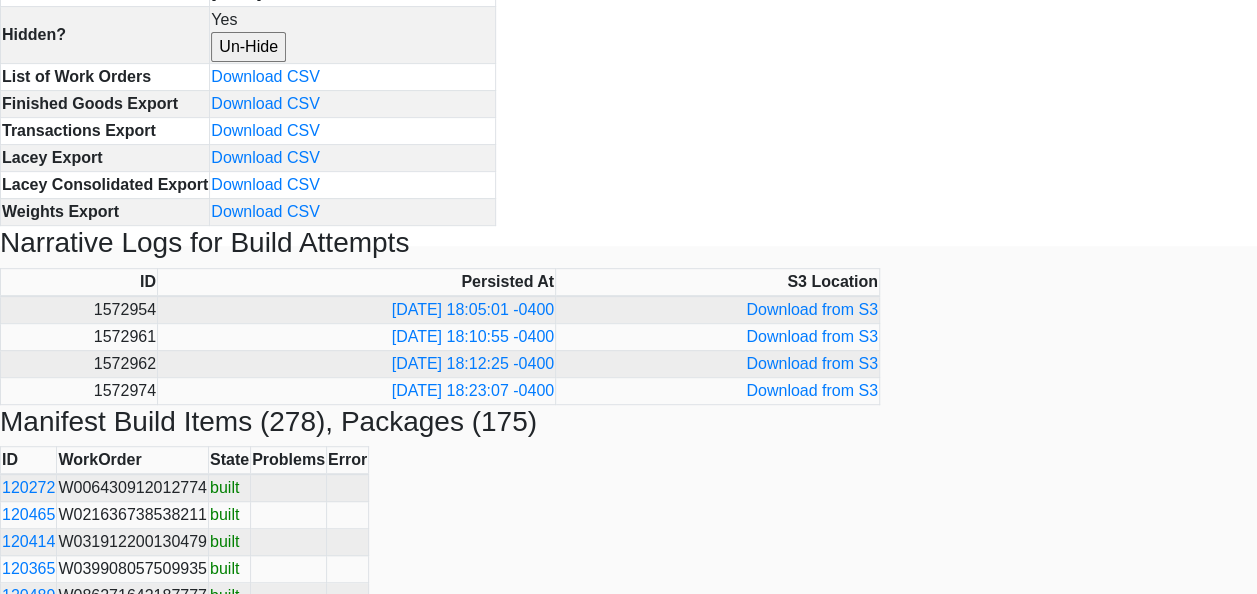 click on "Dekko Manifest Build for [DATE] with prefix 'aaa' Back to list Manifest Build Details ID 457 UUID e001183f-c38f-4b23-9828-7f92bf9fdd29 Target Date [DATE] Prefix aaa State uploaded Created At [DATE] 18:04:35 -0400 Hidden? Yes Un-Hide List of Work Orders Download CSV Finished Goods Export Download CSV Transactions Export Download CSV Lacey Export Download CSV Lacey Consolidated Export Download CSV Weights Export Download CSV Narrative Logs for Build Attempts ID Persisted At S3 Location 1572954 [DATE] 18:05:01 -0400 Download from S3 1572961 [DATE] 18:10:55 -0400 Download from S3 1572962 [DATE] 18:12:25 -0400 Download from S3 1572974 [DATE] 18:23:07 -0400 Download from S3 Manifest Build Items (278), Packages (175) ID WorkOrder State Problems Error 120272 W006430912012774 built 120465 W021636738538211 built 120414 W031912200130479 built 120365 W039908057509935 built 120489 W086271642187777 built 120437 W094346497445229 built 120498 W100837536963504 built 120348 W101815008249895 built" at bounding box center [628, 3848] 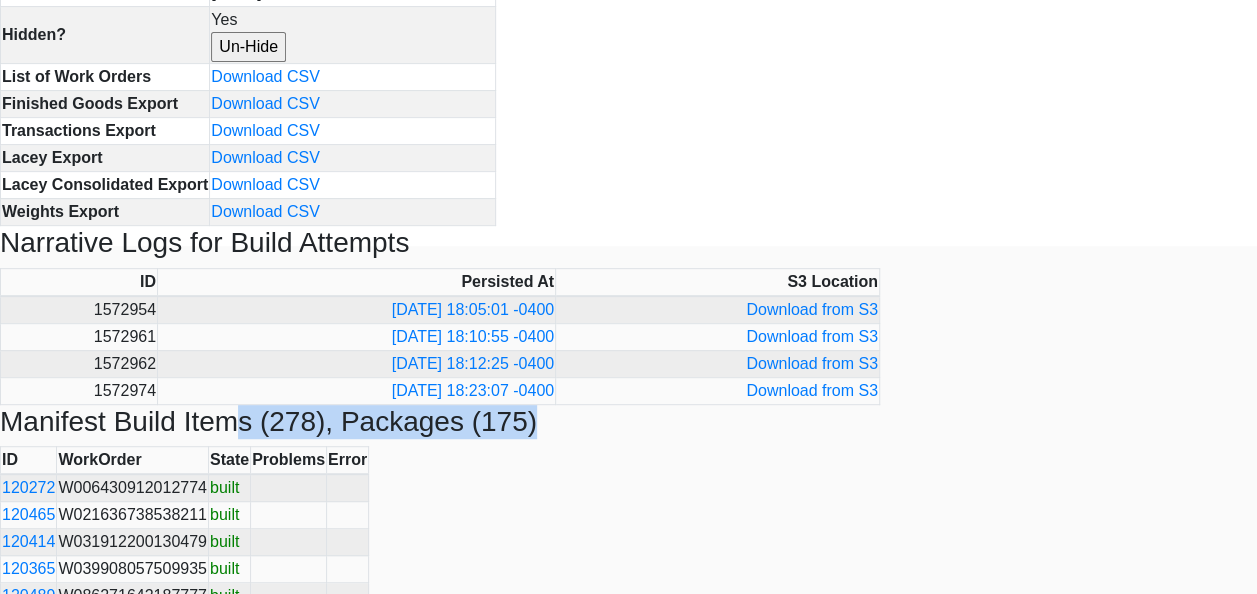 drag, startPoint x: 562, startPoint y: 421, endPoint x: 254, endPoint y: 425, distance: 308.02597 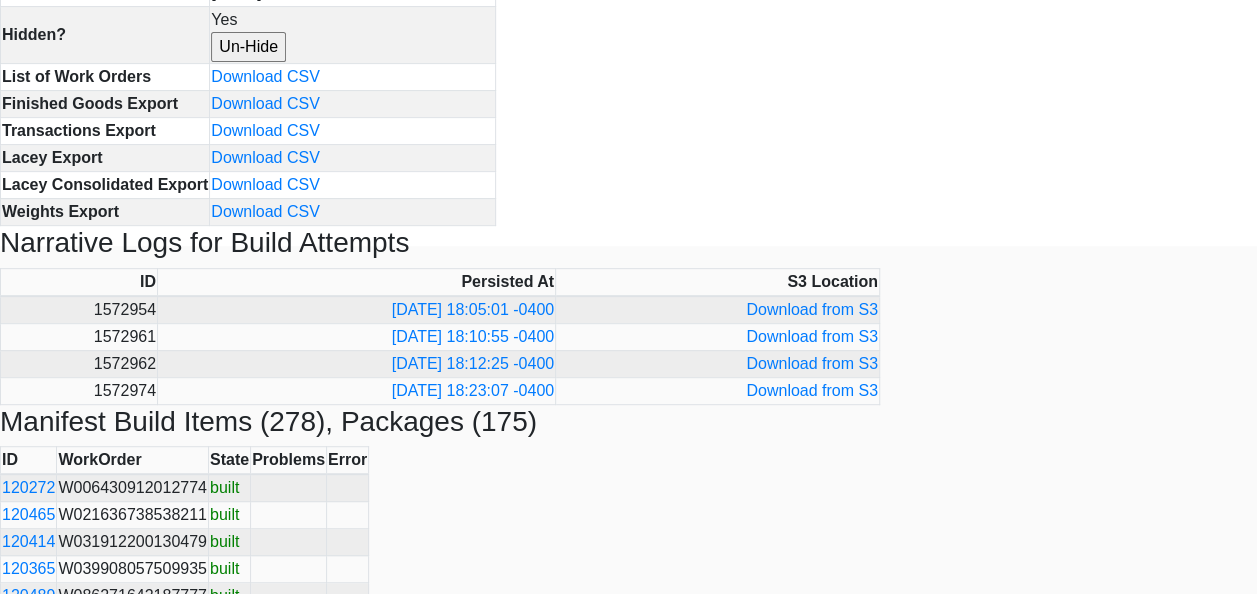 click on "Dekko Manifest Build for [DATE] with prefix 'aaa' Back to list Manifest Build Details ID 457 UUID e001183f-c38f-4b23-9828-7f92bf9fdd29 Target Date [DATE] Prefix aaa State uploaded Created At [DATE] 18:04:35 -0400 Hidden? Yes Un-Hide List of Work Orders Download CSV Finished Goods Export Download CSV Transactions Export Download CSV Lacey Export Download CSV Lacey Consolidated Export Download CSV Weights Export Download CSV Narrative Logs for Build Attempts ID Persisted At S3 Location 1572954 [DATE] 18:05:01 -0400 Download from S3 1572961 [DATE] 18:10:55 -0400 Download from S3 1572962 [DATE] 18:12:25 -0400 Download from S3 1572974 [DATE] 18:23:07 -0400 Download from S3 Manifest Build Items (278), Packages (175) ID WorkOrder State Problems Error 120272 W006430912012774 built 120465 W021636738538211 built 120414 W031912200130479 built 120365 W039908057509935 built 120489 W086271642187777 built 120437 W094346497445229 built 120498 W100837536963504 built 120348 W101815008249895 built" at bounding box center (628, 3848) 